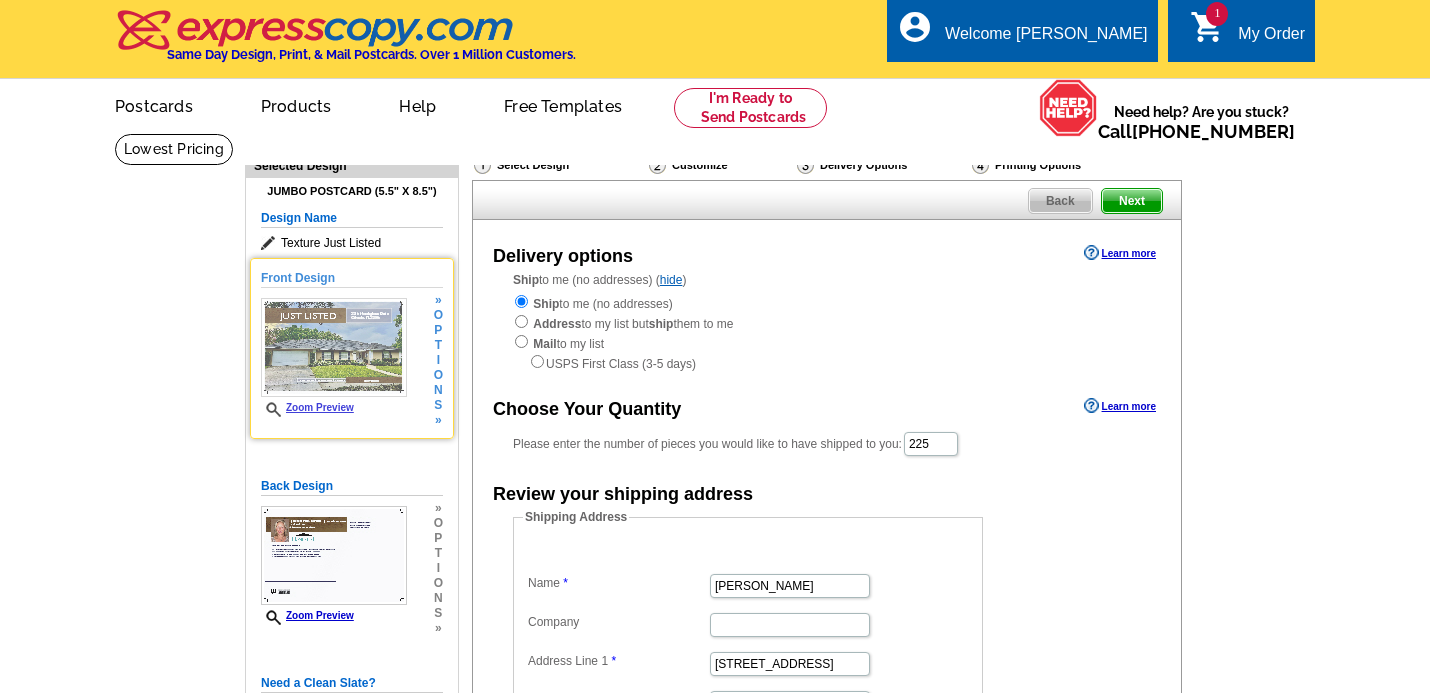 scroll, scrollTop: 0, scrollLeft: 0, axis: both 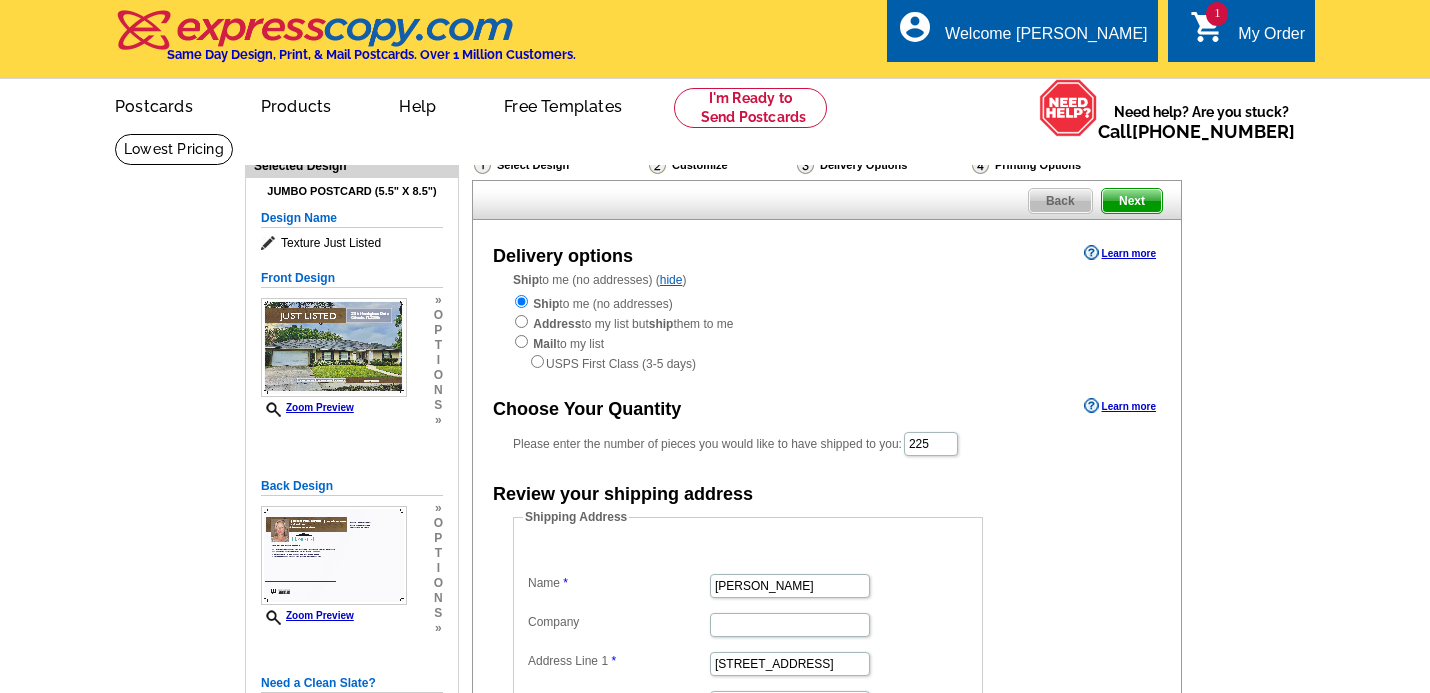 click on "Back" at bounding box center [1060, 201] 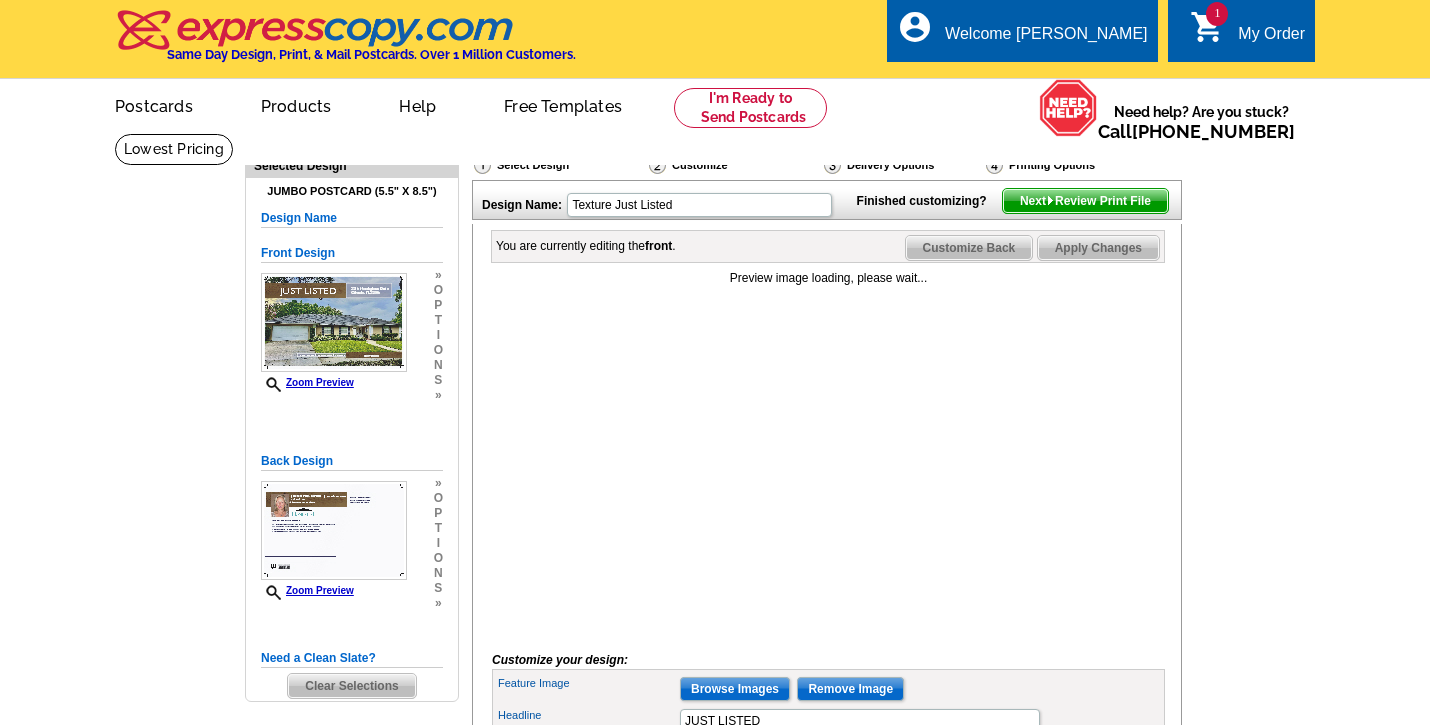 scroll, scrollTop: 0, scrollLeft: 0, axis: both 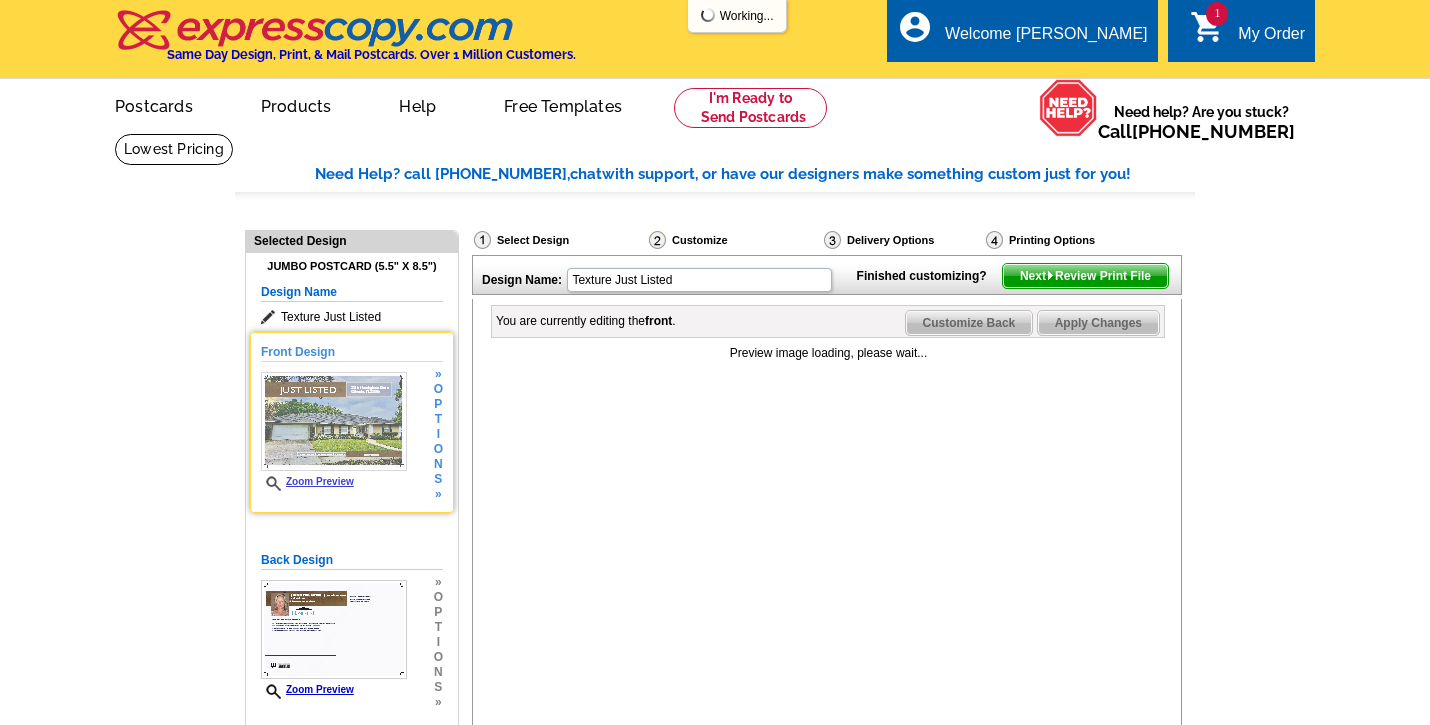 click at bounding box center [334, 421] 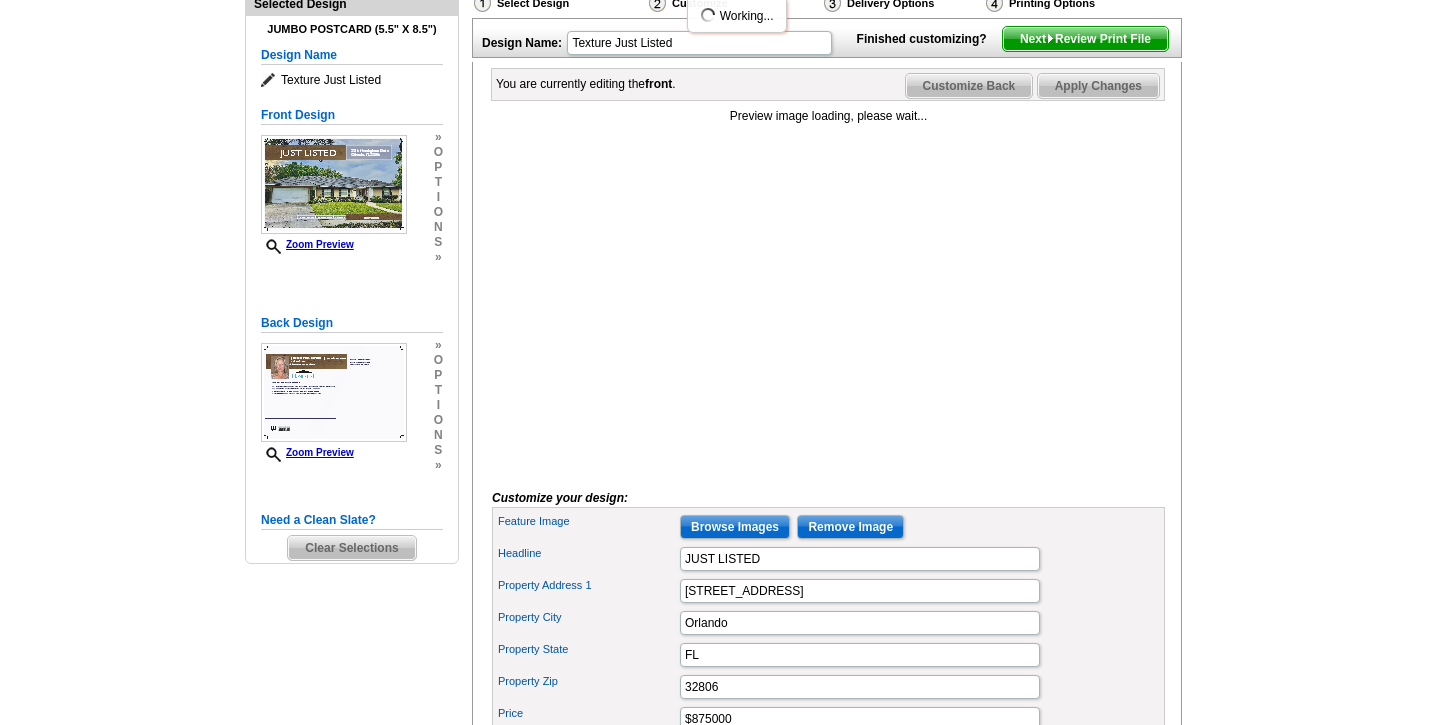 scroll, scrollTop: 265, scrollLeft: 0, axis: vertical 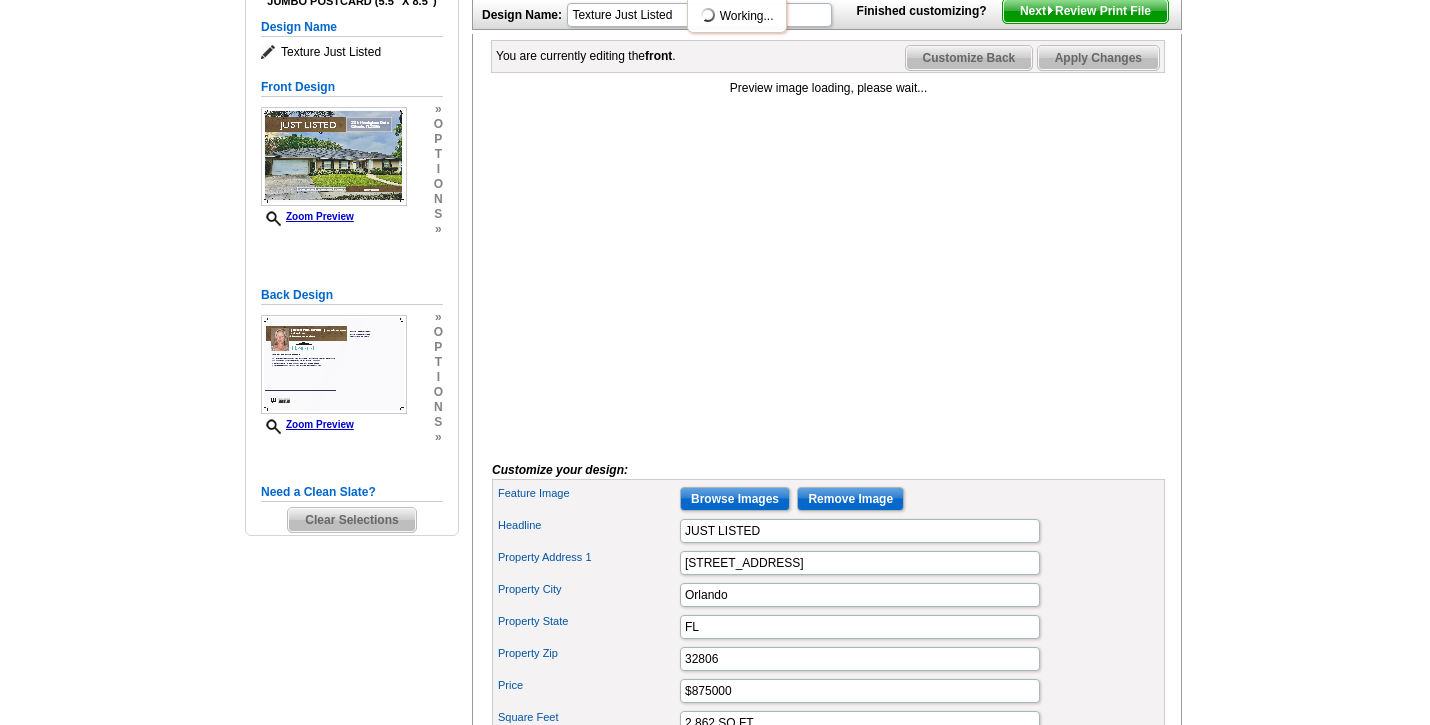 click on "Browse Images" at bounding box center (735, 499) 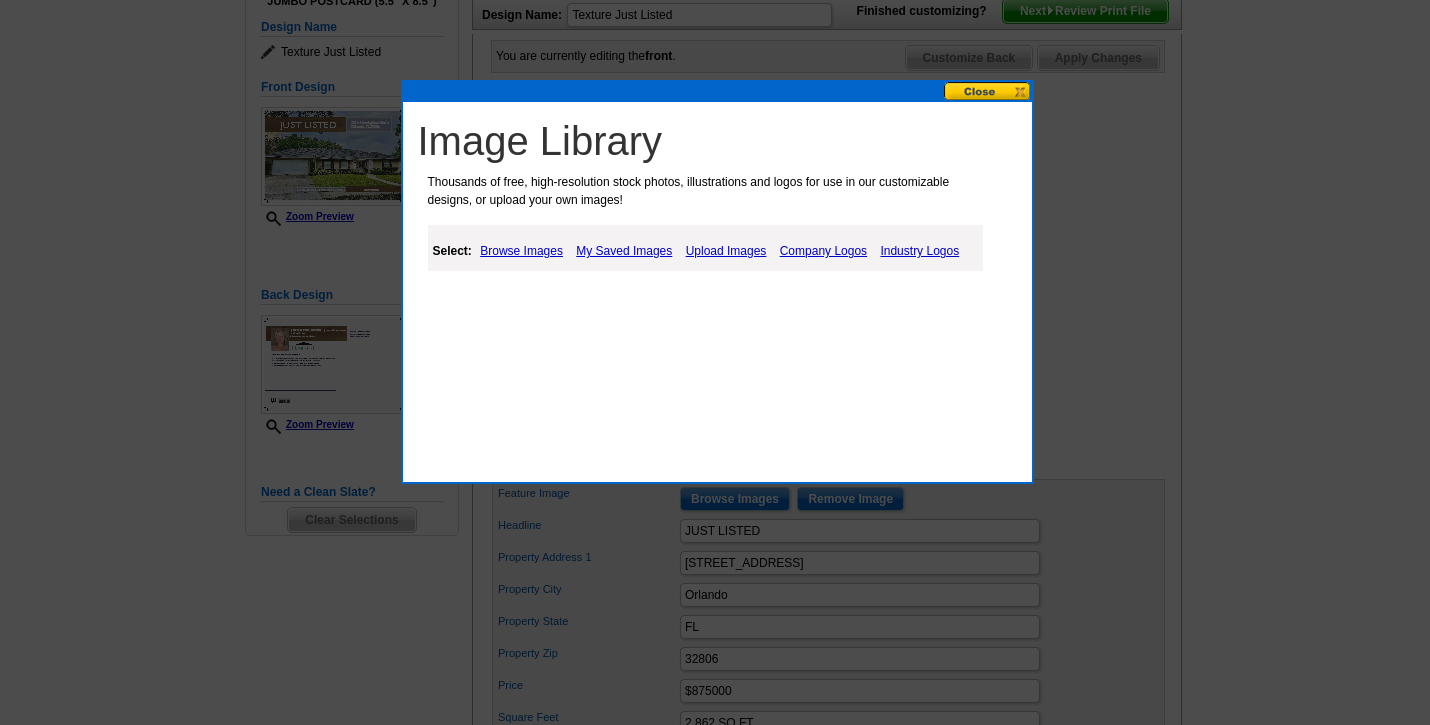click on "Upload Images" at bounding box center (726, 251) 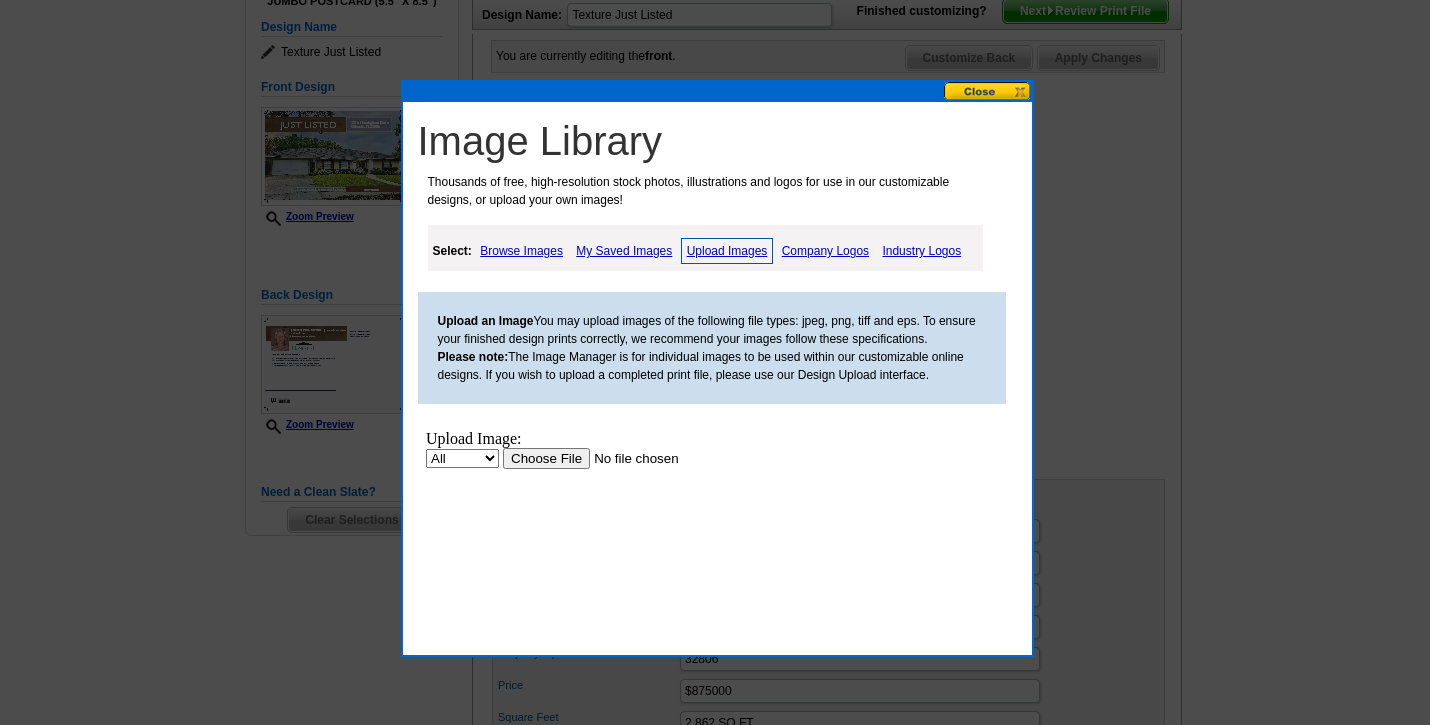 scroll, scrollTop: 0, scrollLeft: 0, axis: both 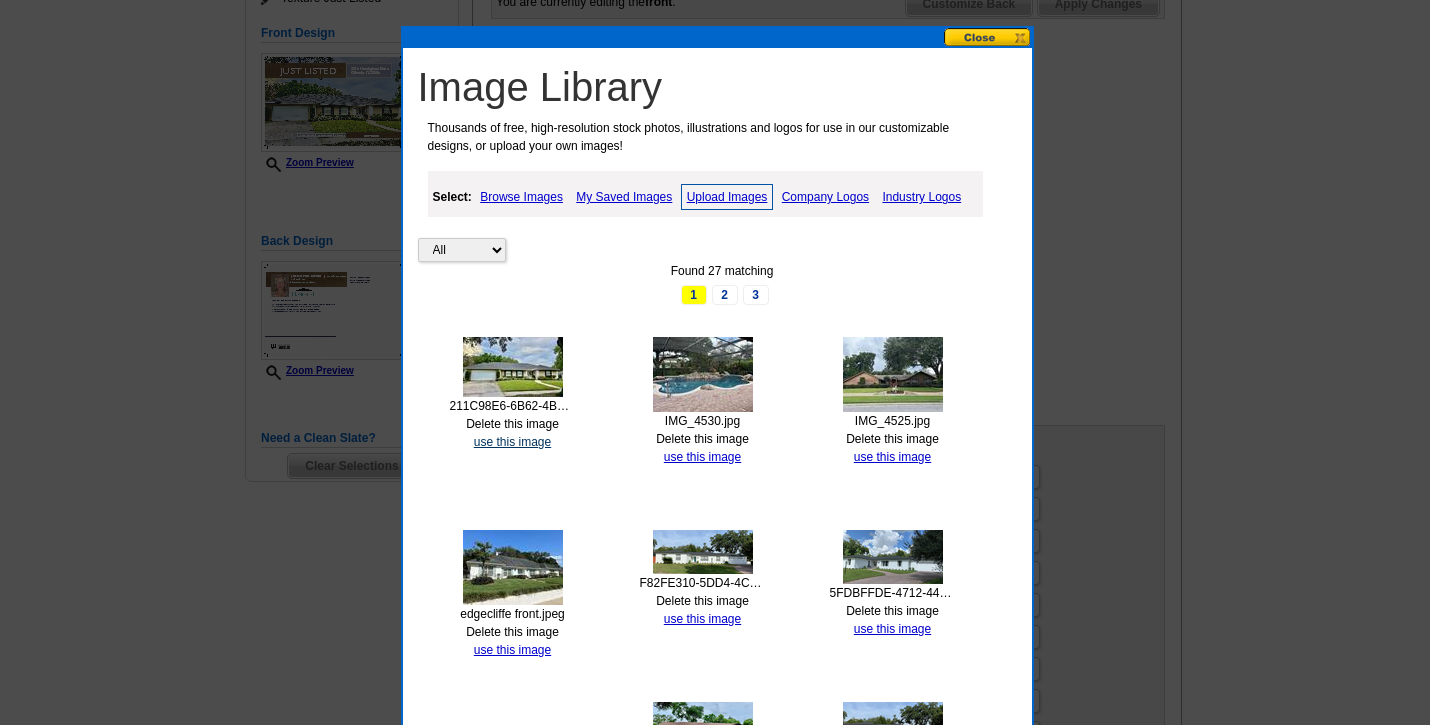 click on "use this image" at bounding box center (512, 442) 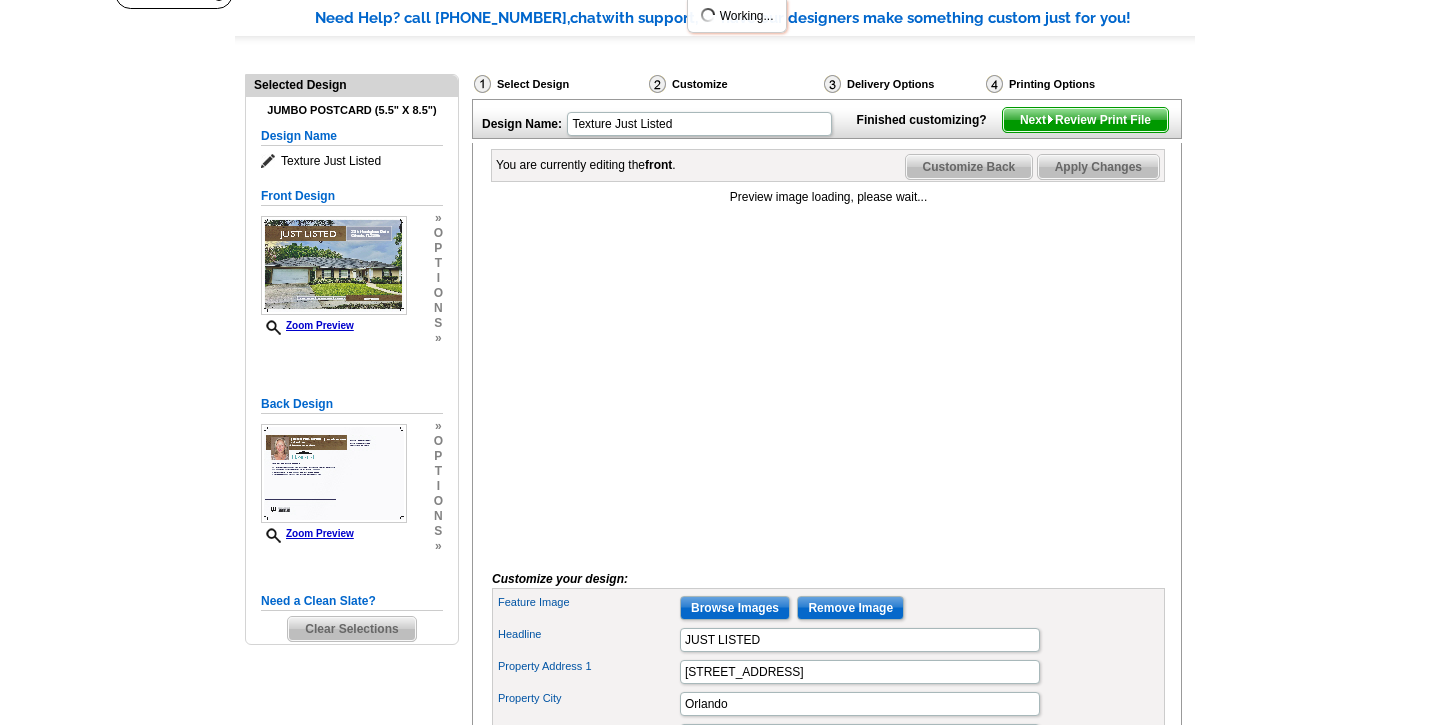 scroll, scrollTop: 157, scrollLeft: 0, axis: vertical 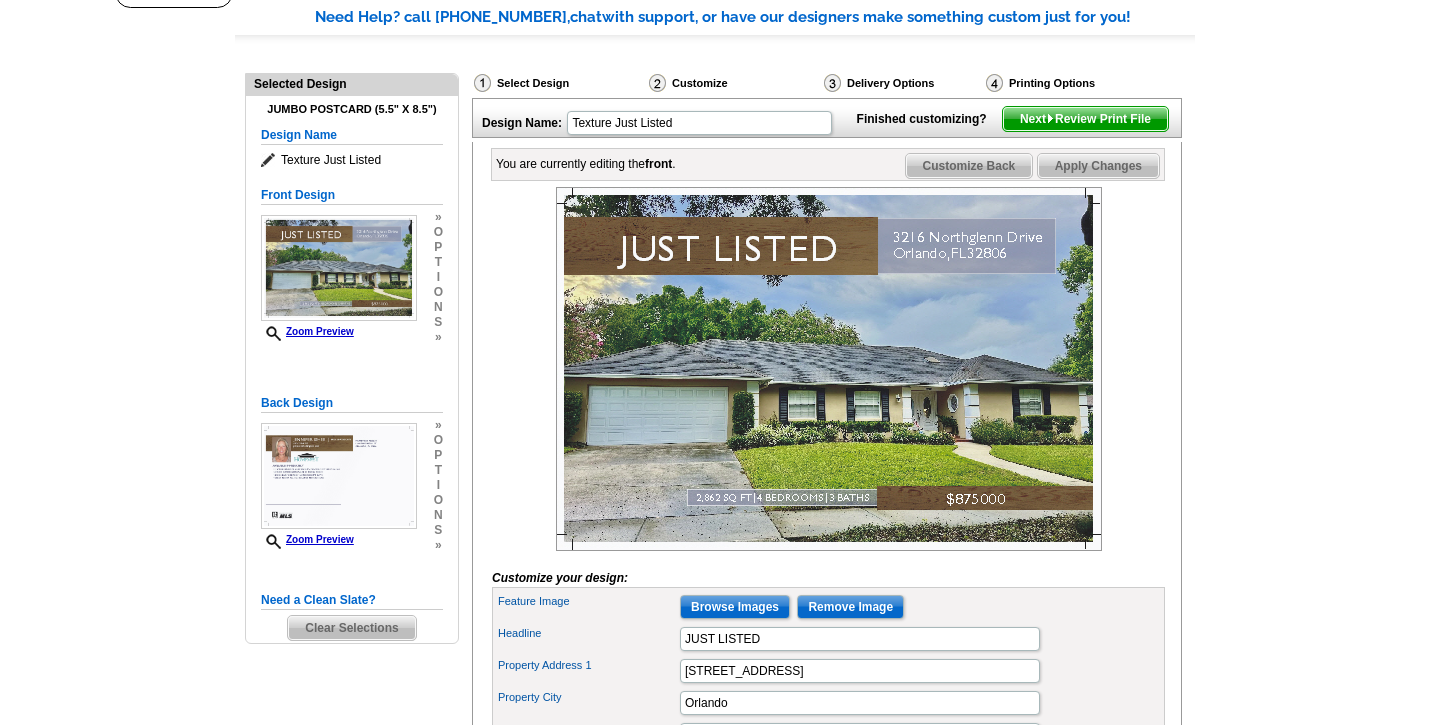 click on "Next   Review Print File" at bounding box center (1085, 119) 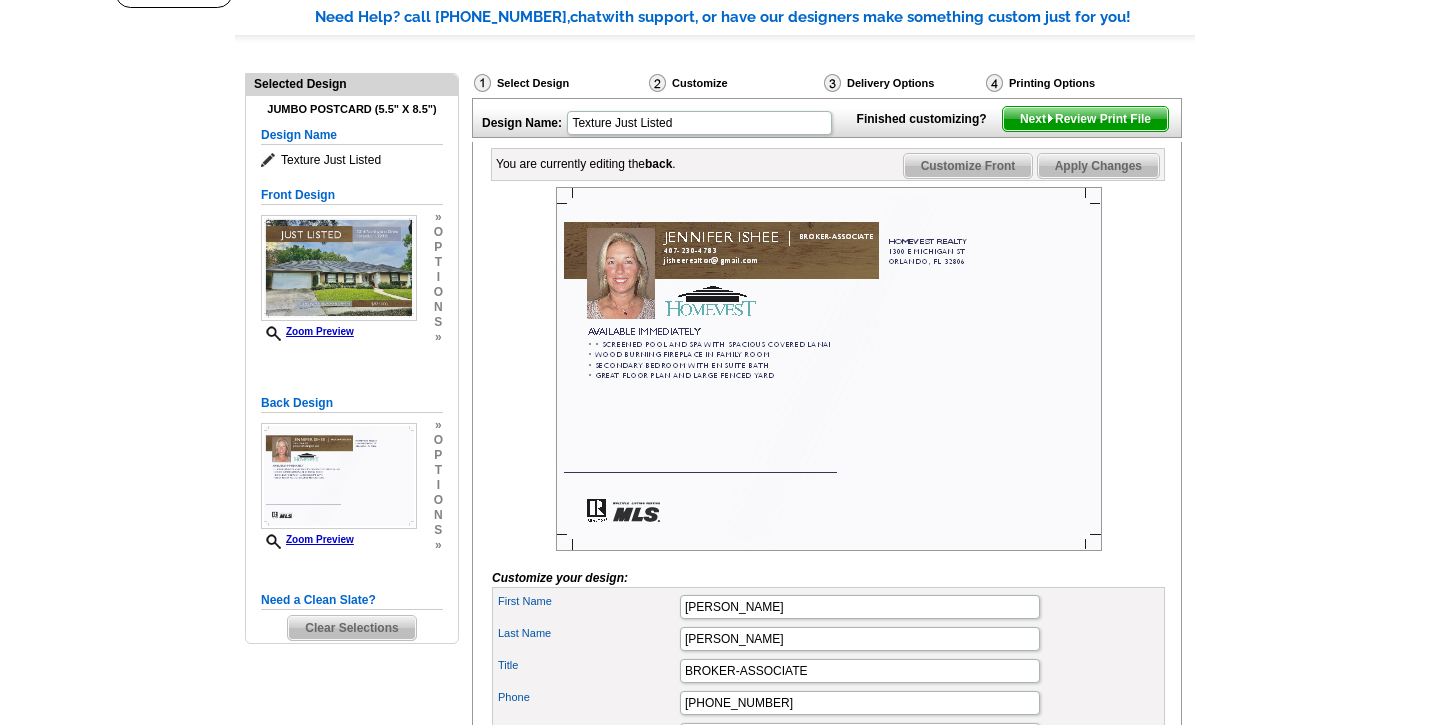 click on "Next   Review Print File" at bounding box center [1085, 119] 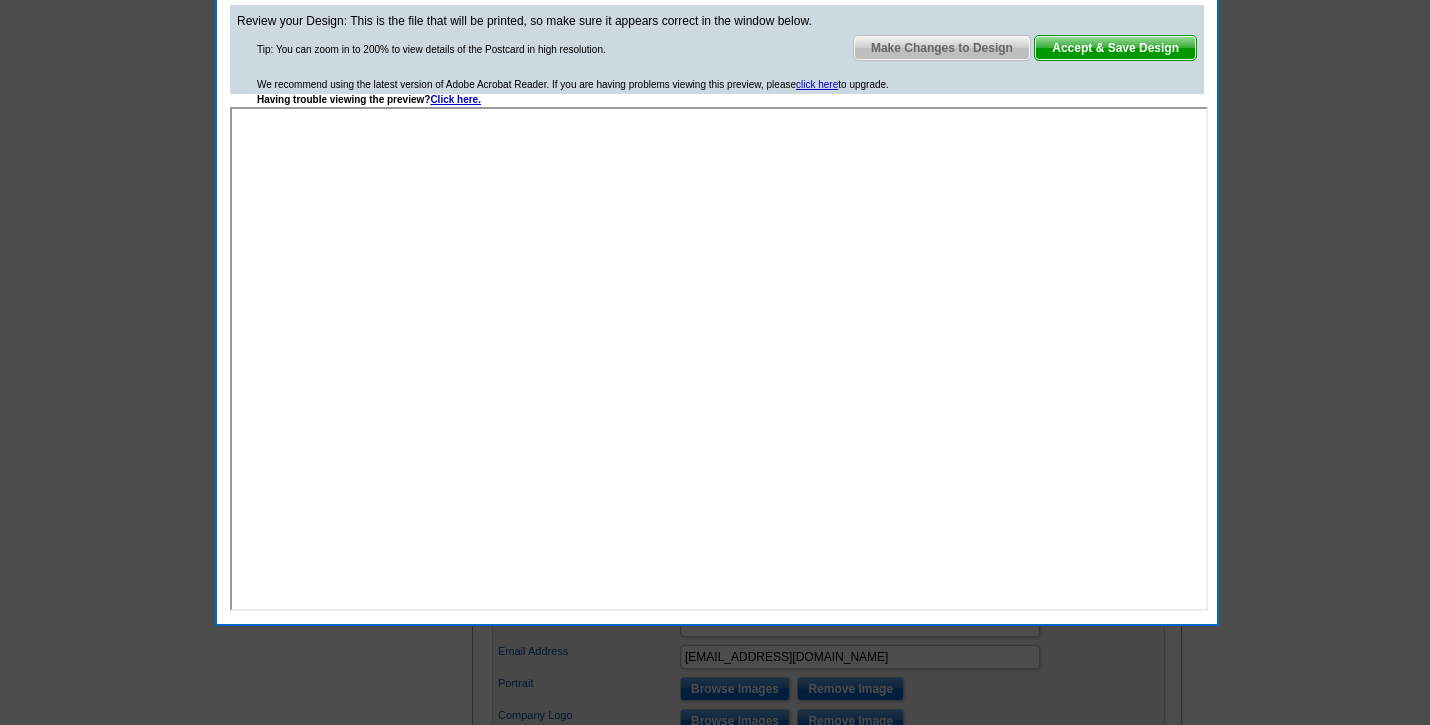 scroll, scrollTop: 308, scrollLeft: 0, axis: vertical 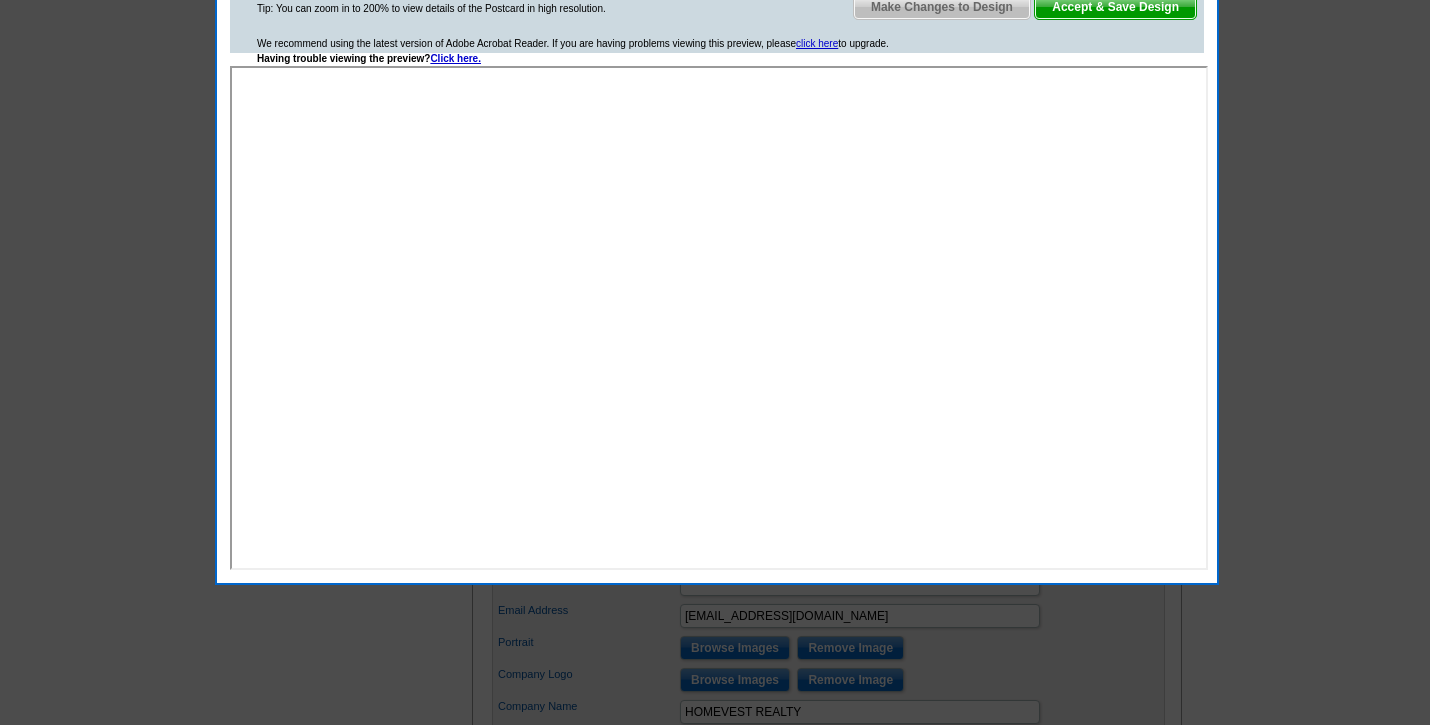 click on "Make Changes to Design" at bounding box center (942, 7) 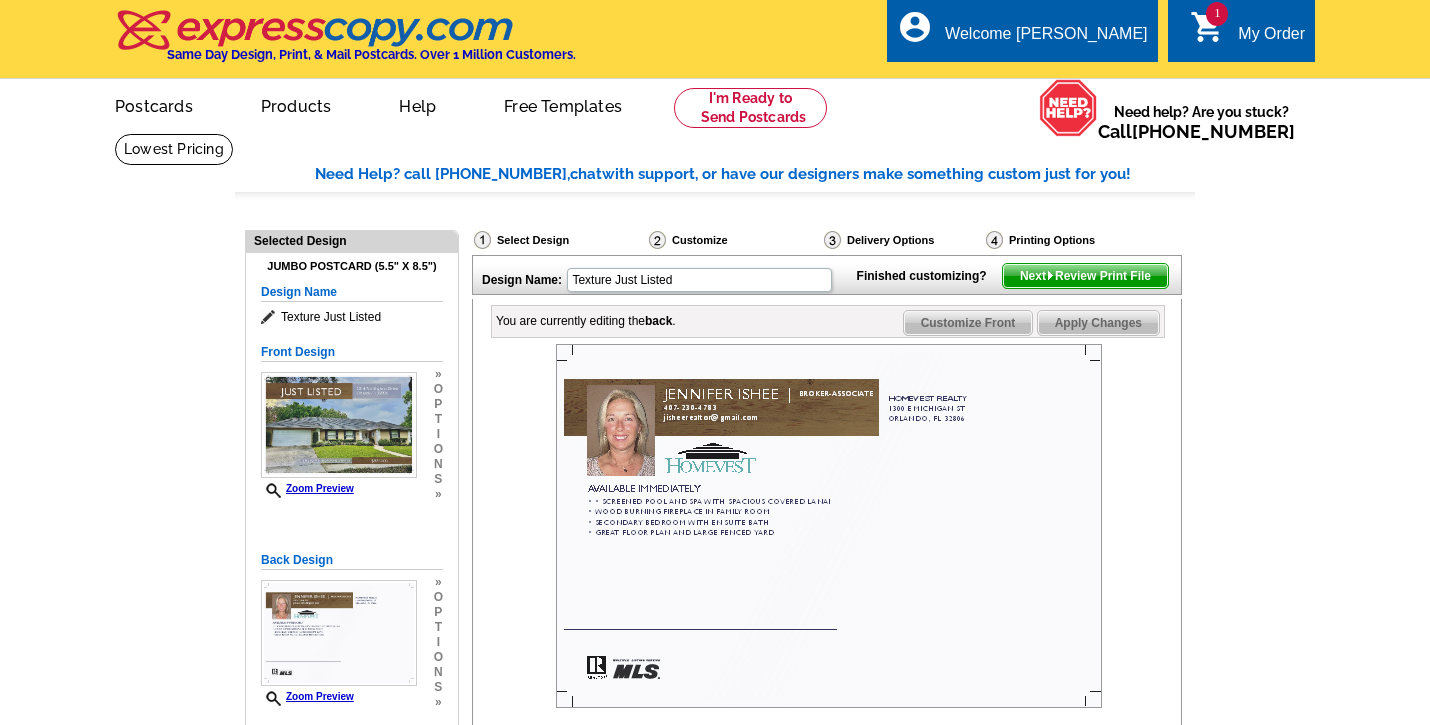 scroll, scrollTop: 0, scrollLeft: 0, axis: both 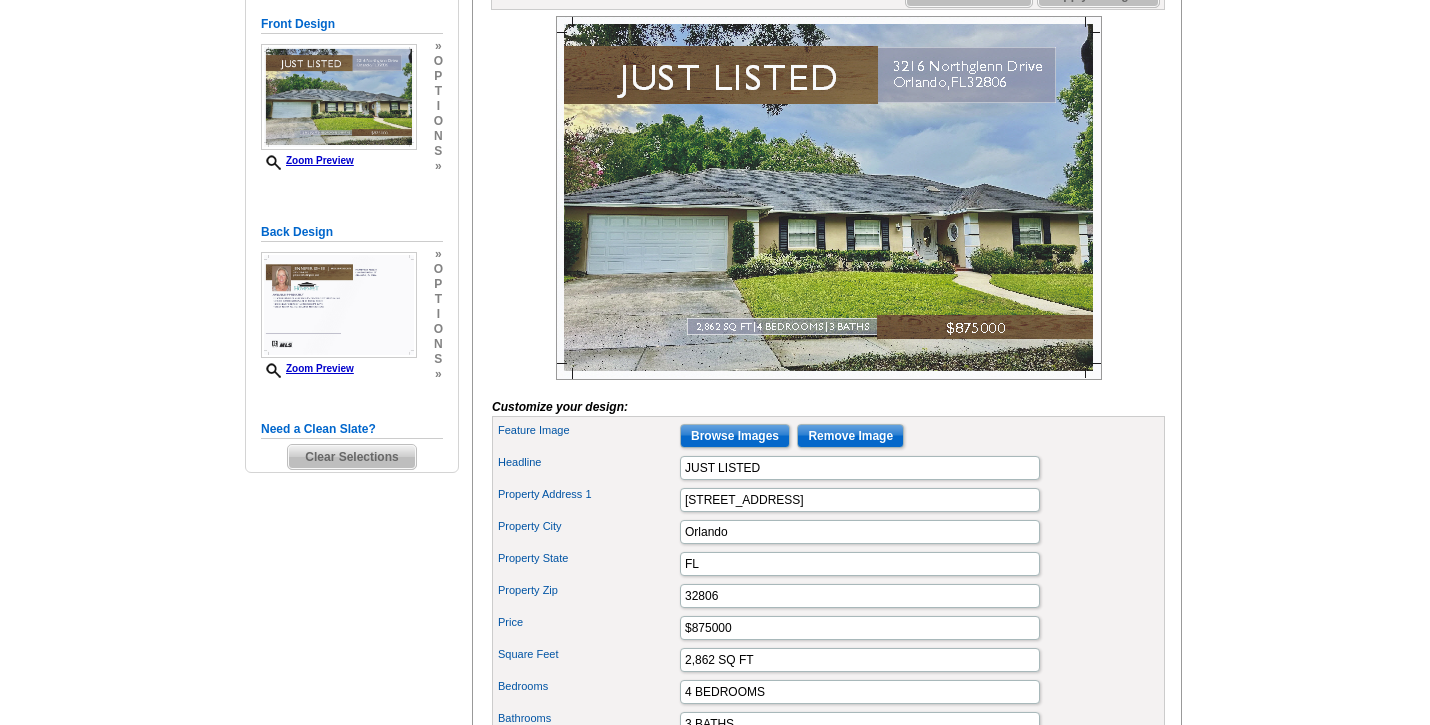 click on "Browse Images" at bounding box center [735, 436] 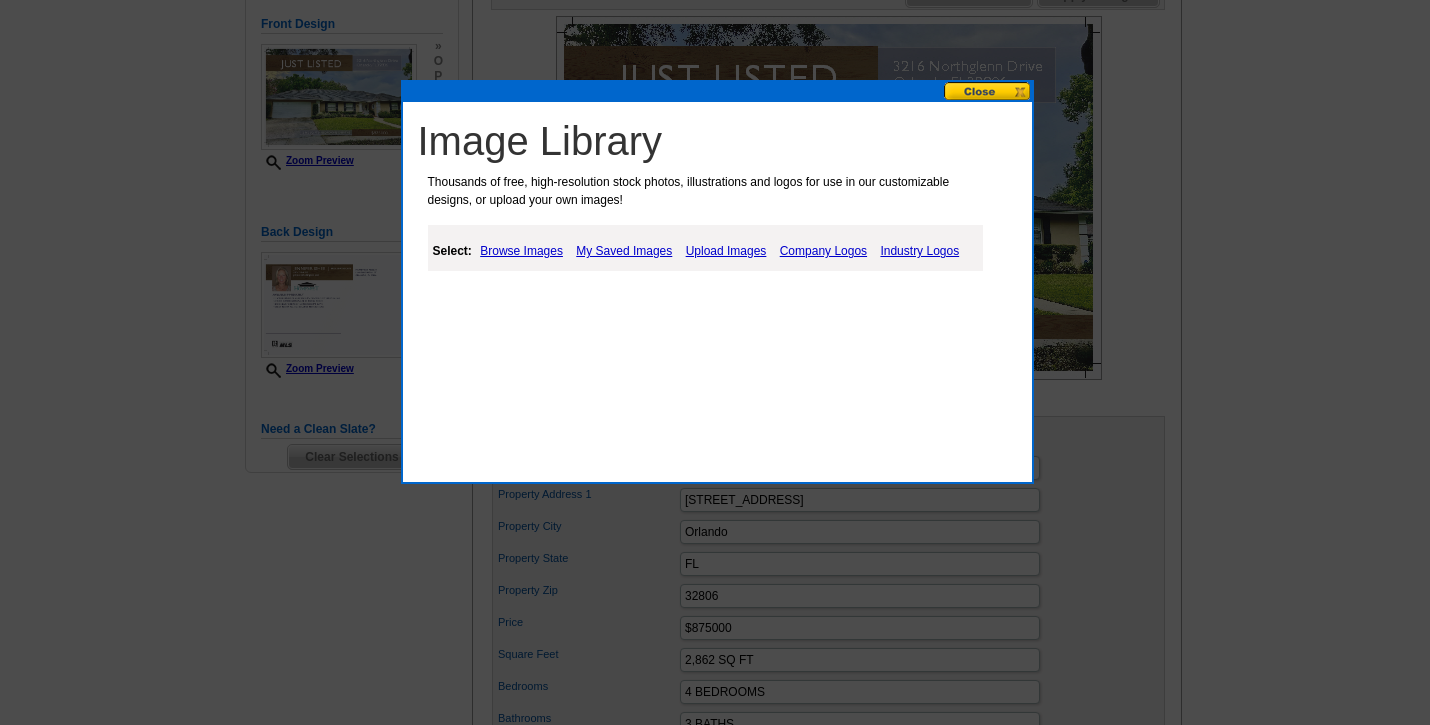 click on "Upload Images" at bounding box center [726, 251] 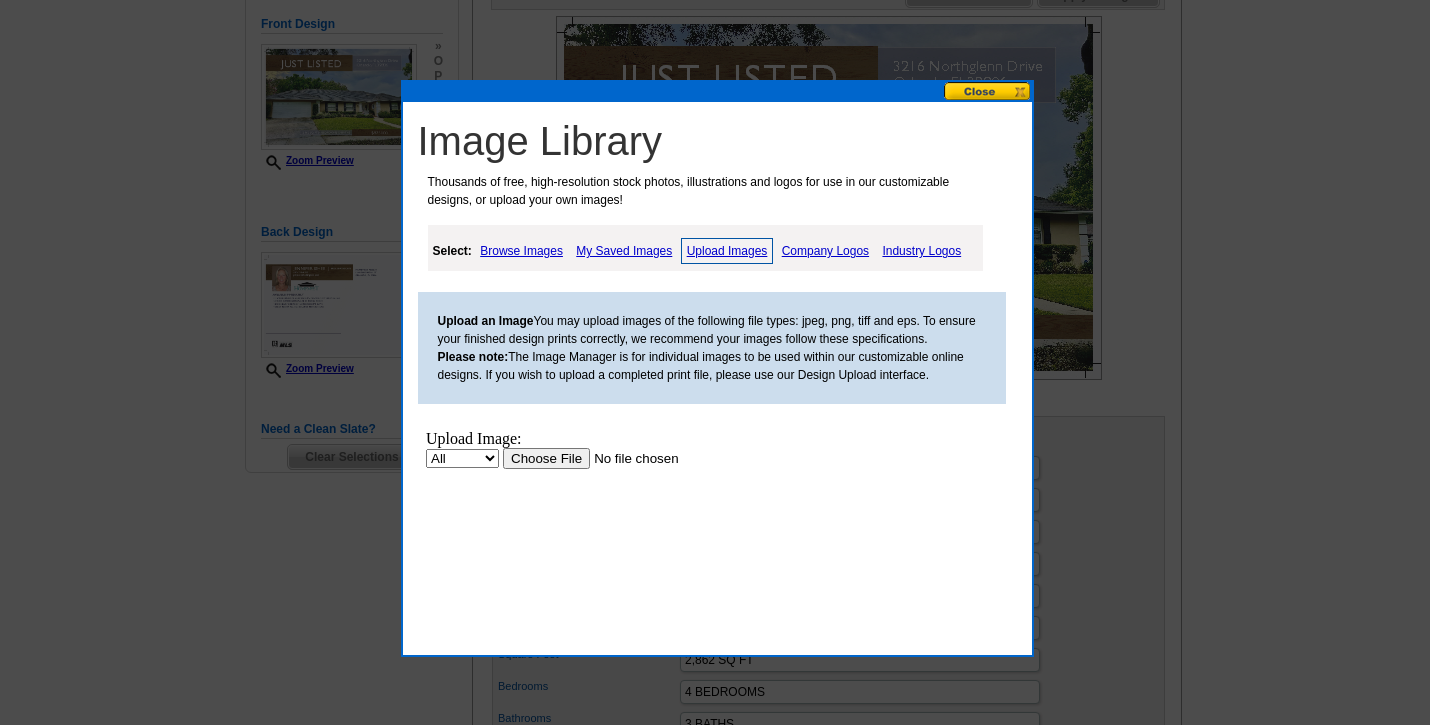 scroll, scrollTop: 0, scrollLeft: 0, axis: both 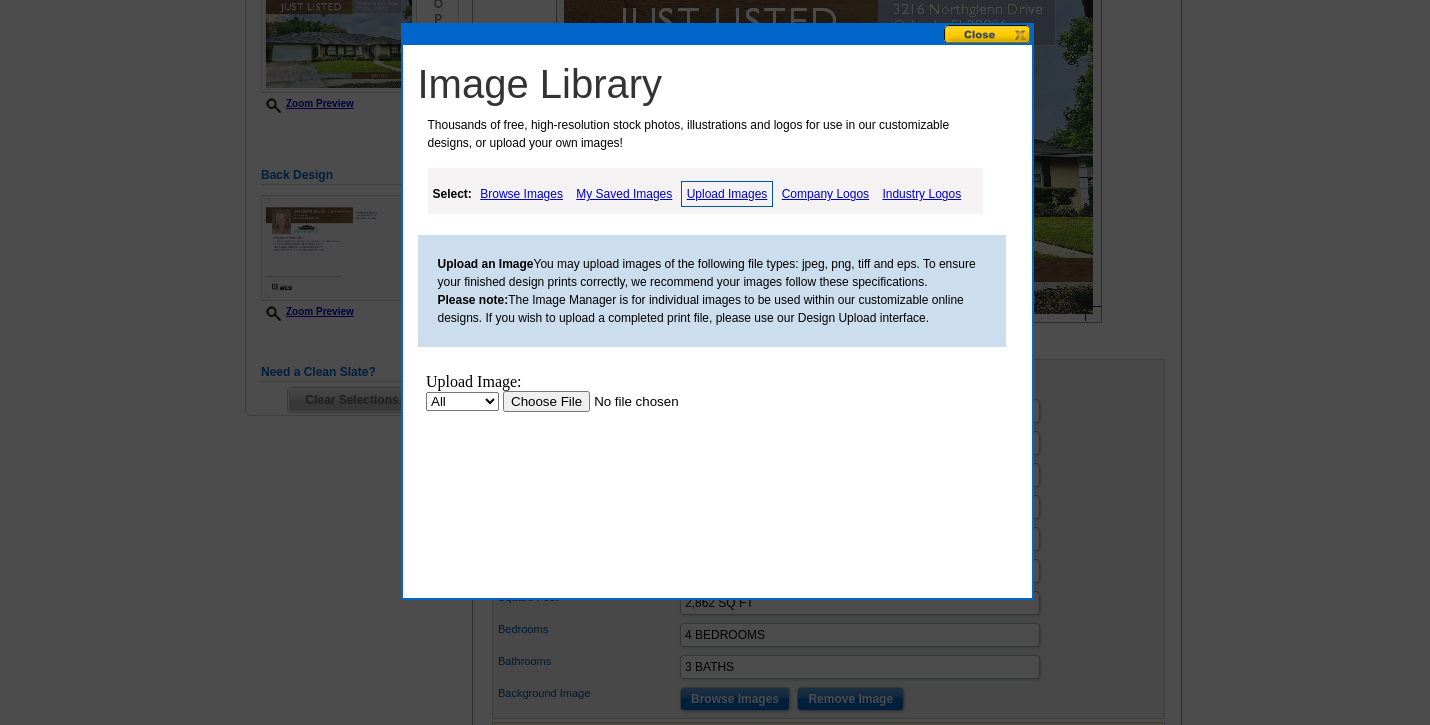 click at bounding box center (628, 401) 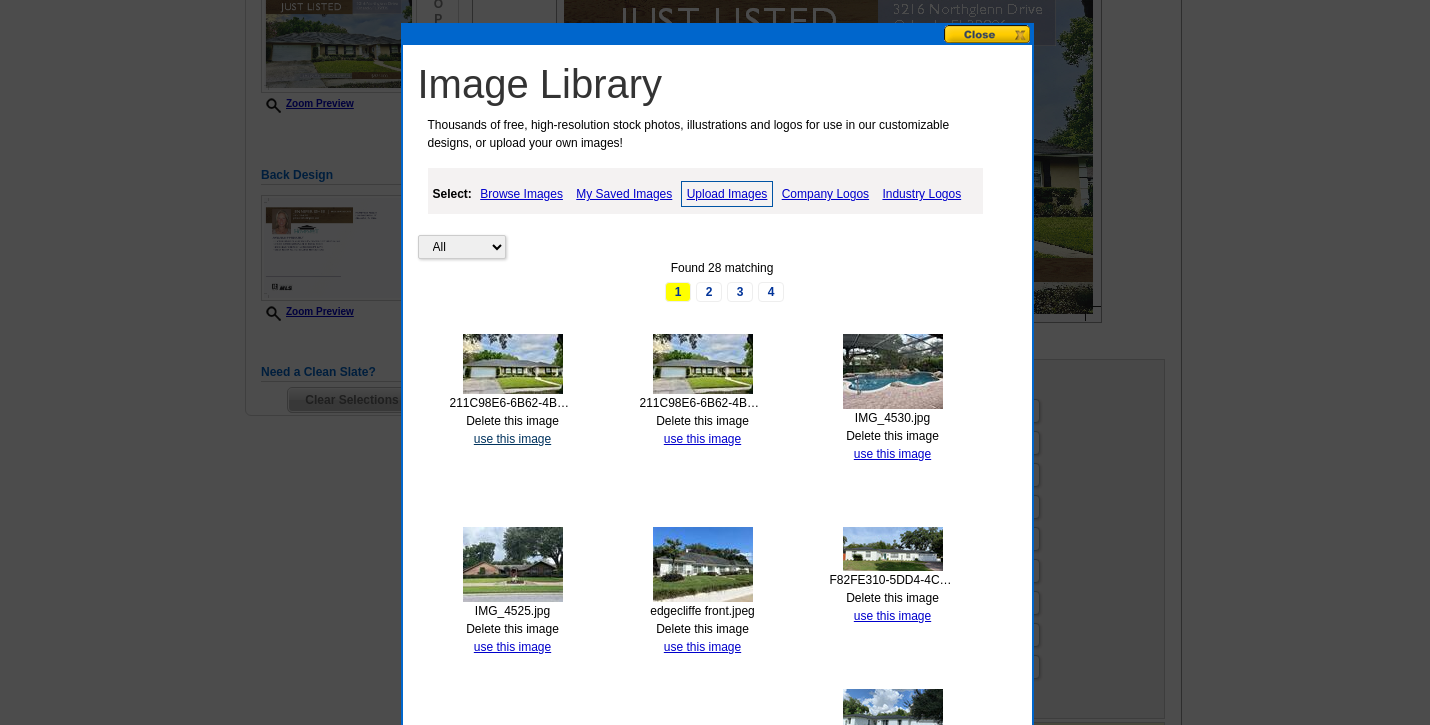 click on "use this image" at bounding box center [512, 439] 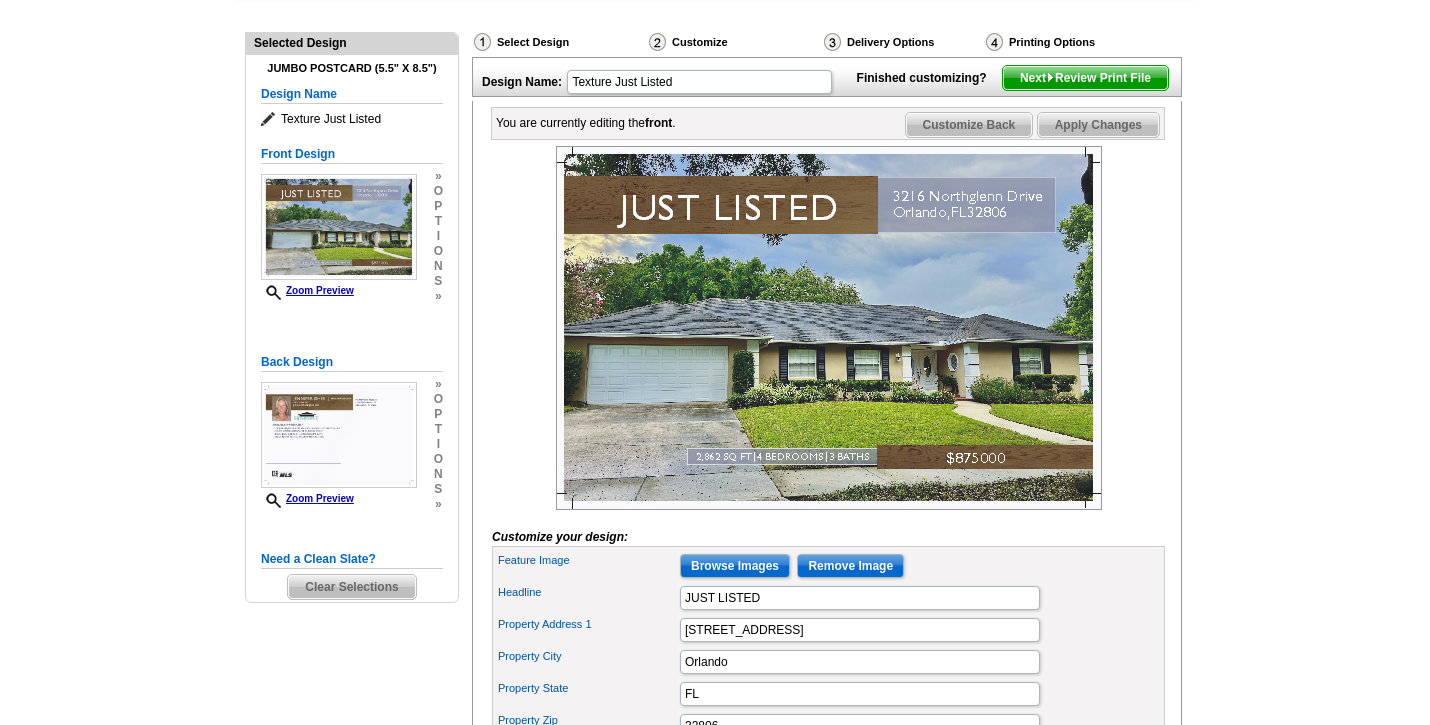 scroll, scrollTop: 203, scrollLeft: 0, axis: vertical 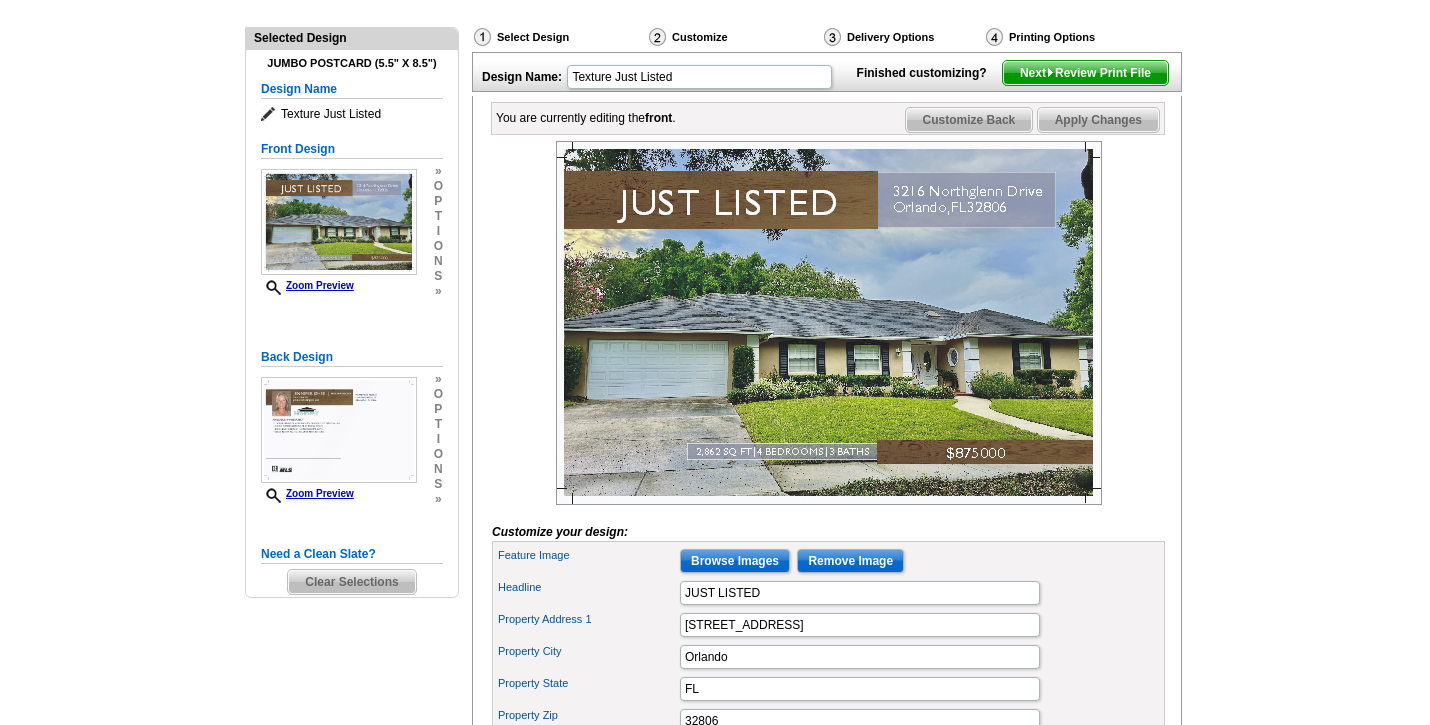 click on "Browse Images" at bounding box center [735, 561] 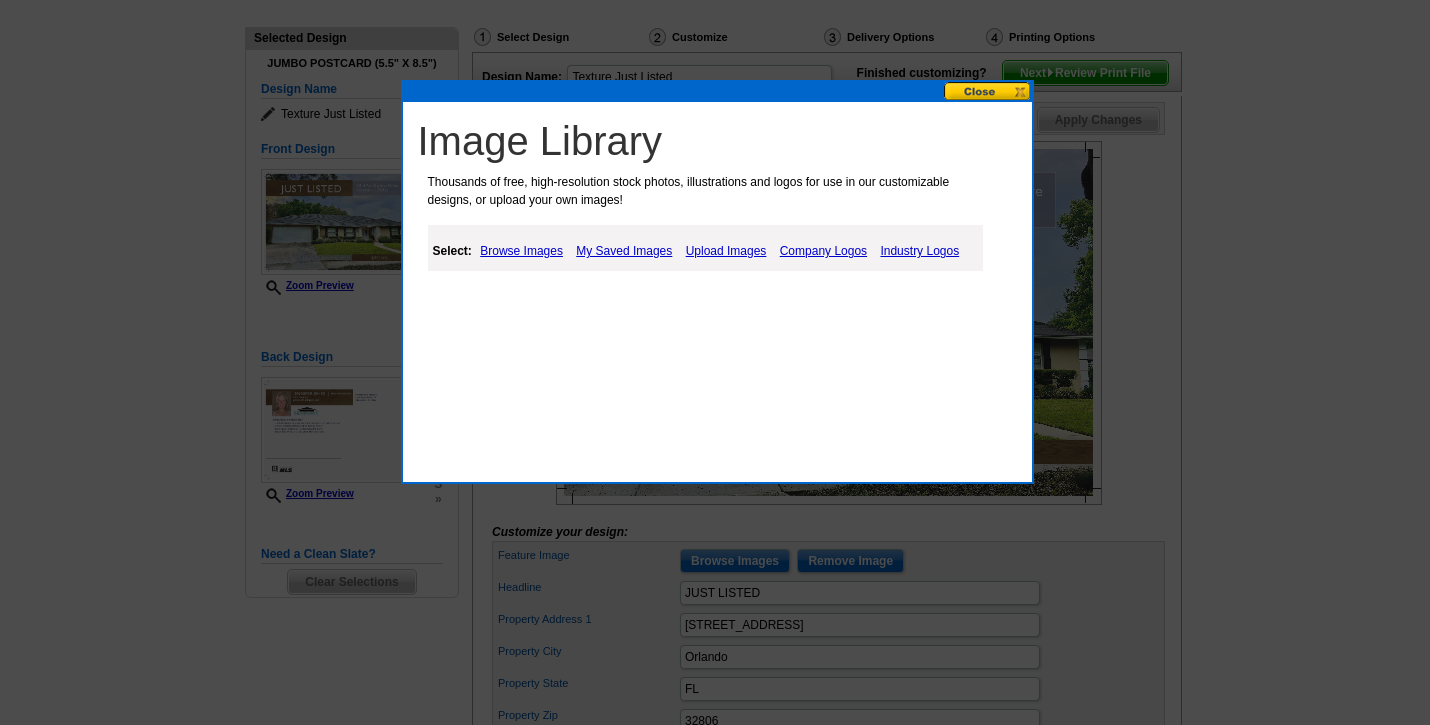 click on "Upload Images" at bounding box center [726, 251] 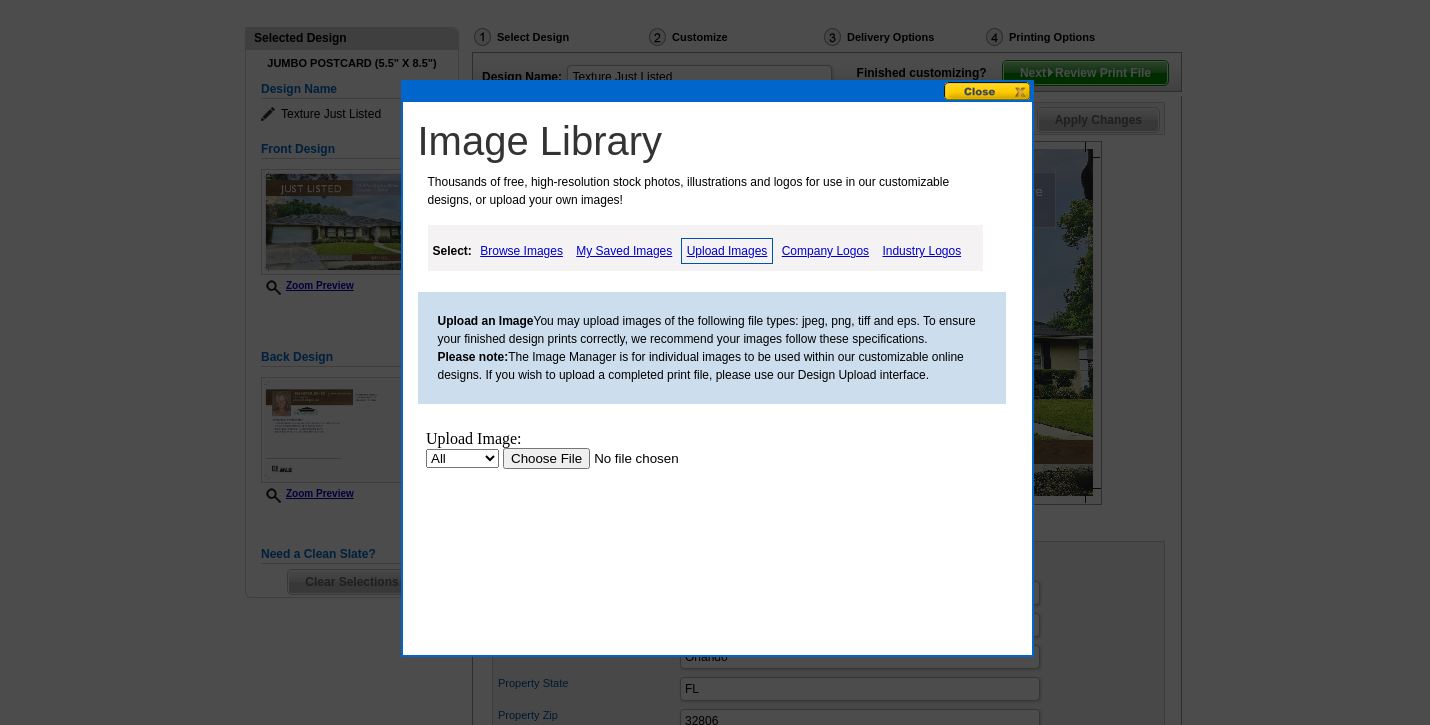 scroll, scrollTop: 0, scrollLeft: 0, axis: both 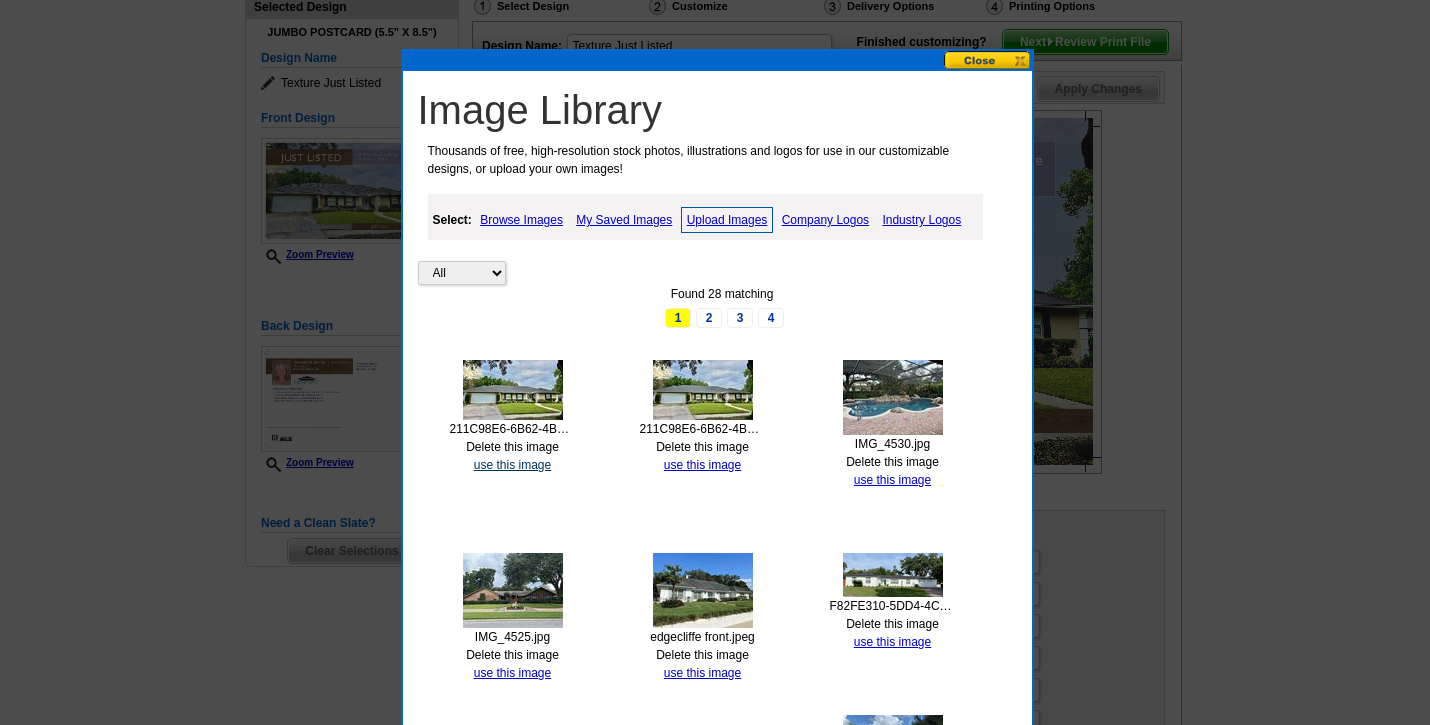 click on "use this image" at bounding box center (512, 465) 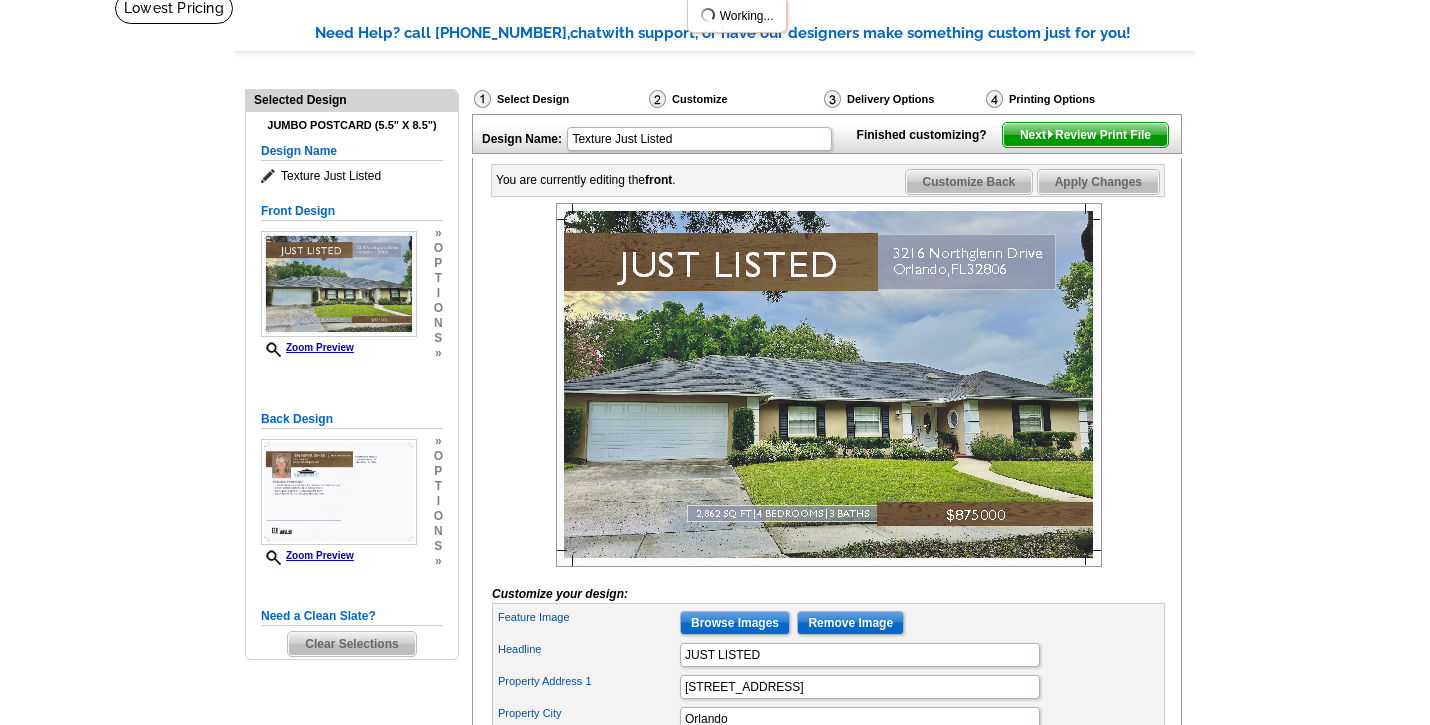 scroll, scrollTop: 153, scrollLeft: 0, axis: vertical 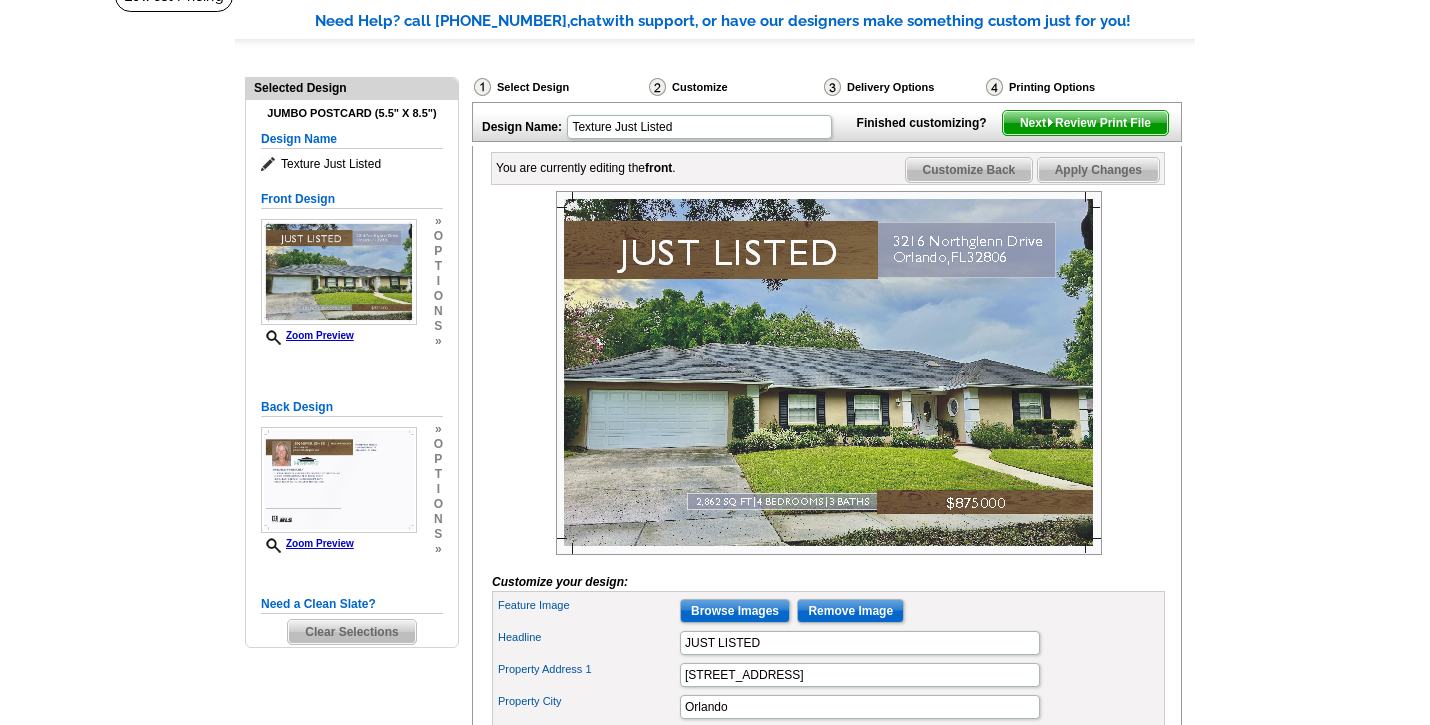 click on "Browse Images" at bounding box center (735, 611) 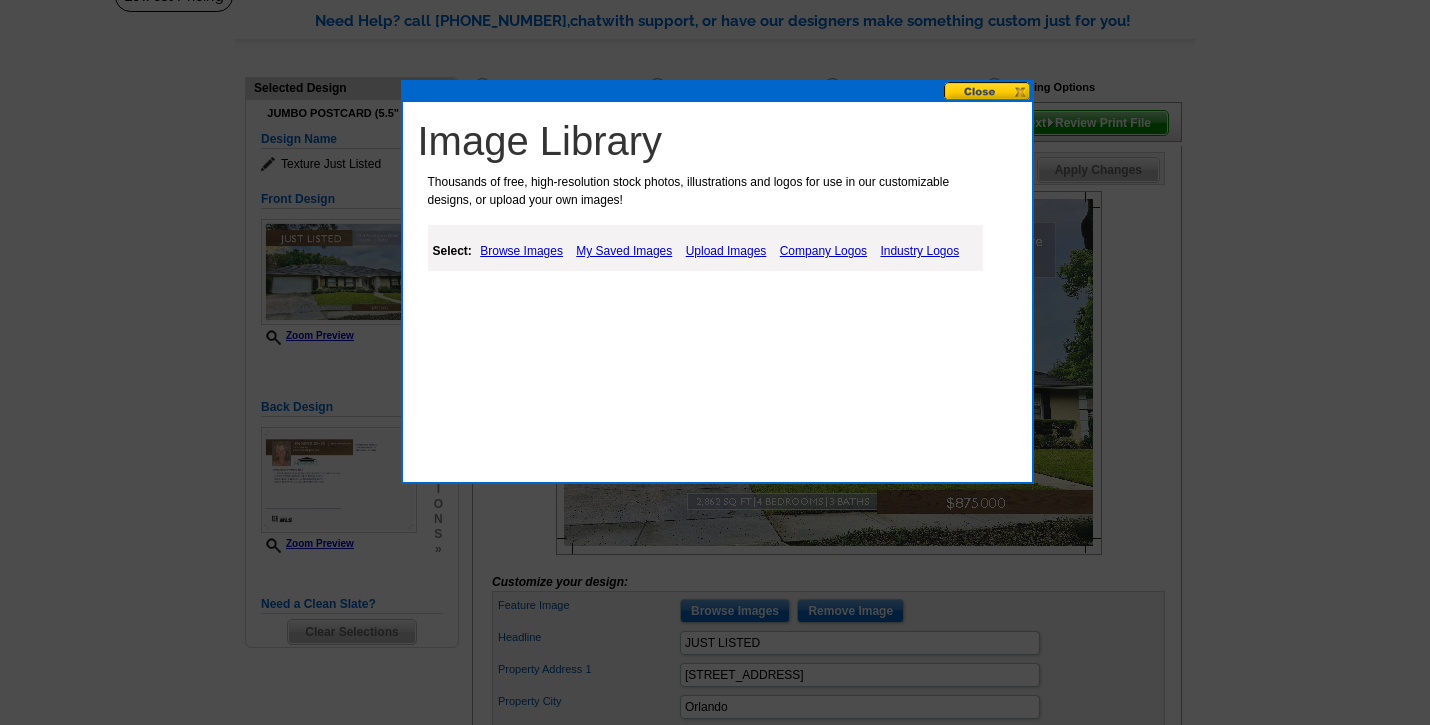 click on "Upload Images" at bounding box center [726, 251] 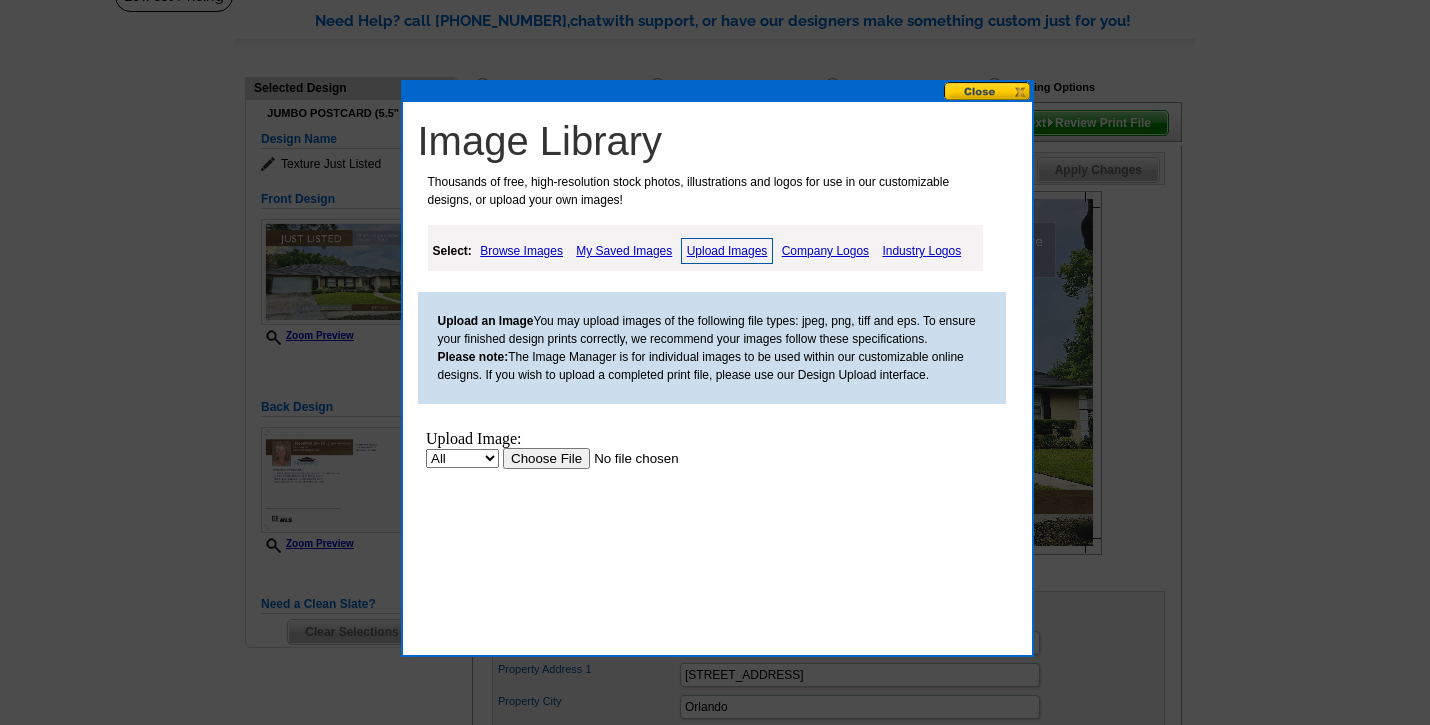scroll, scrollTop: 0, scrollLeft: 0, axis: both 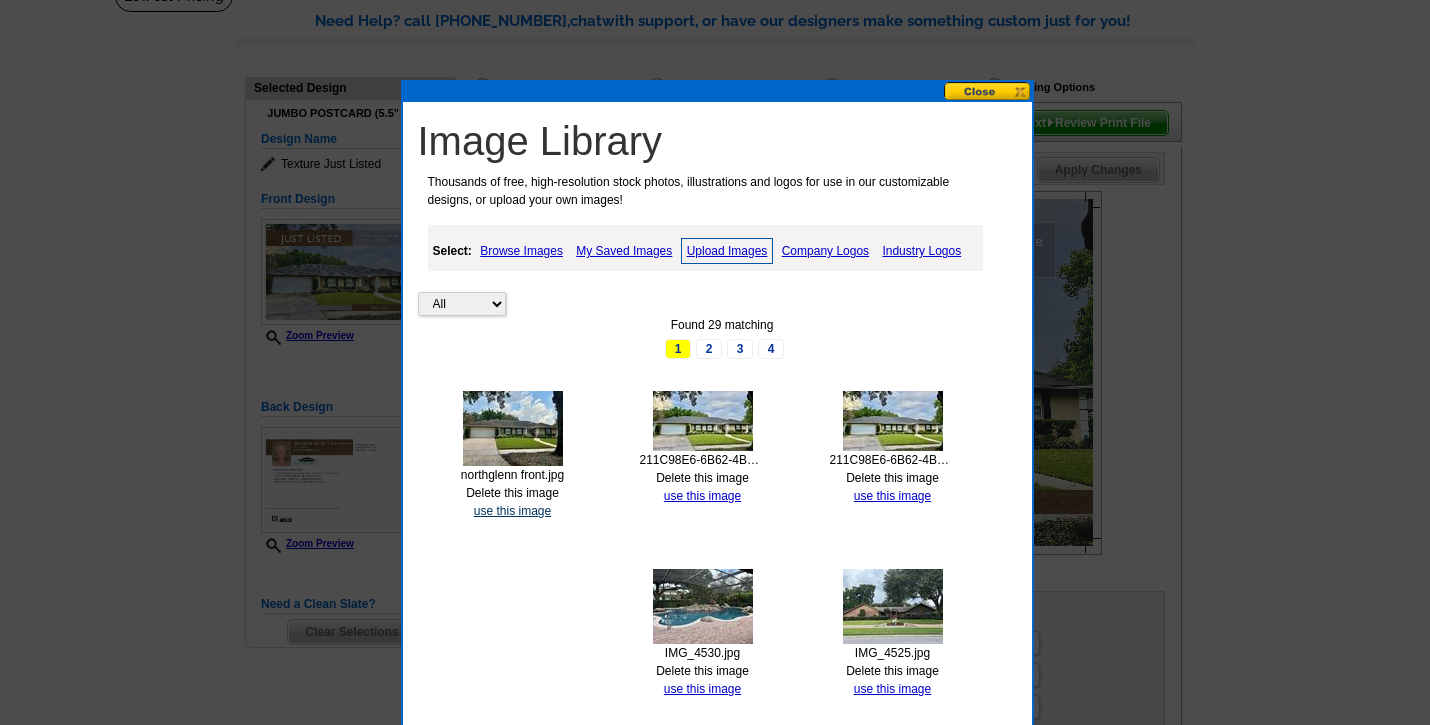 click on "use this image" at bounding box center [512, 511] 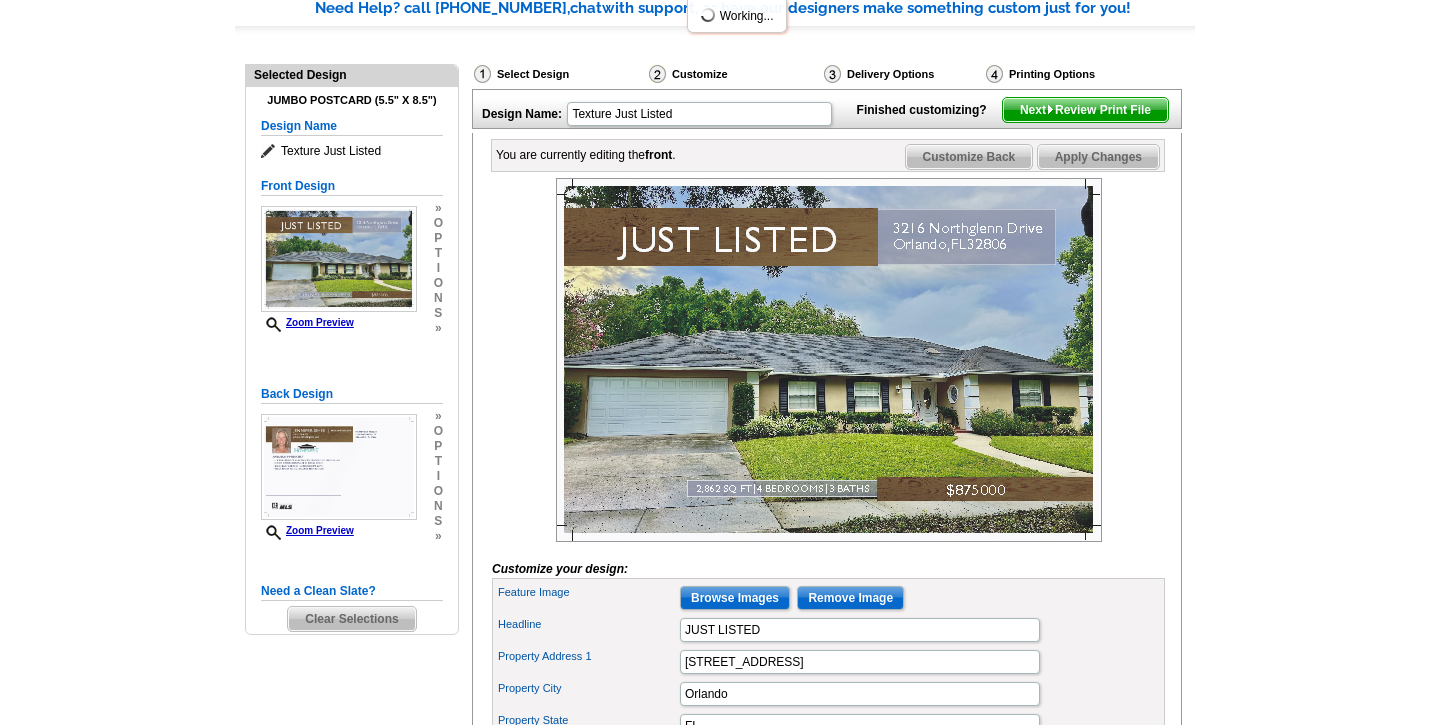 scroll, scrollTop: 264, scrollLeft: 0, axis: vertical 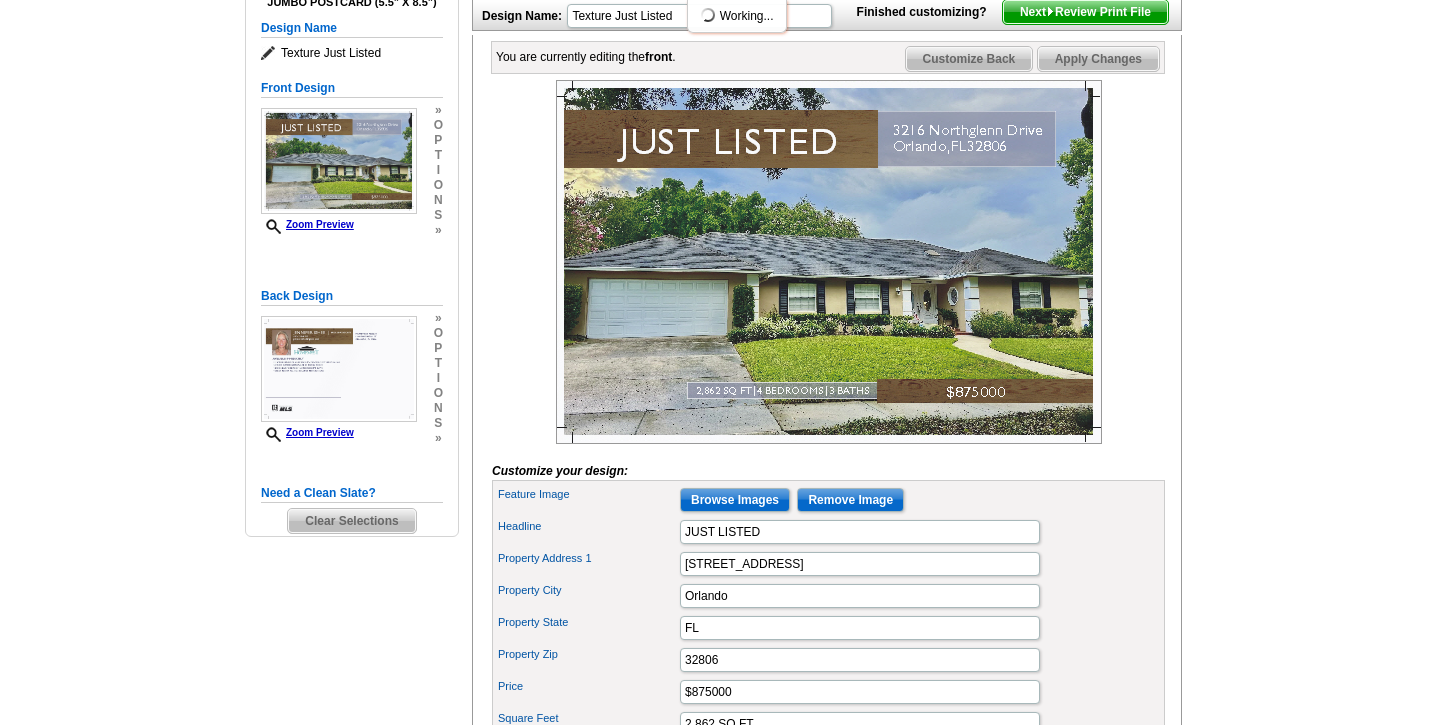 click on "Browse Images" at bounding box center [735, 500] 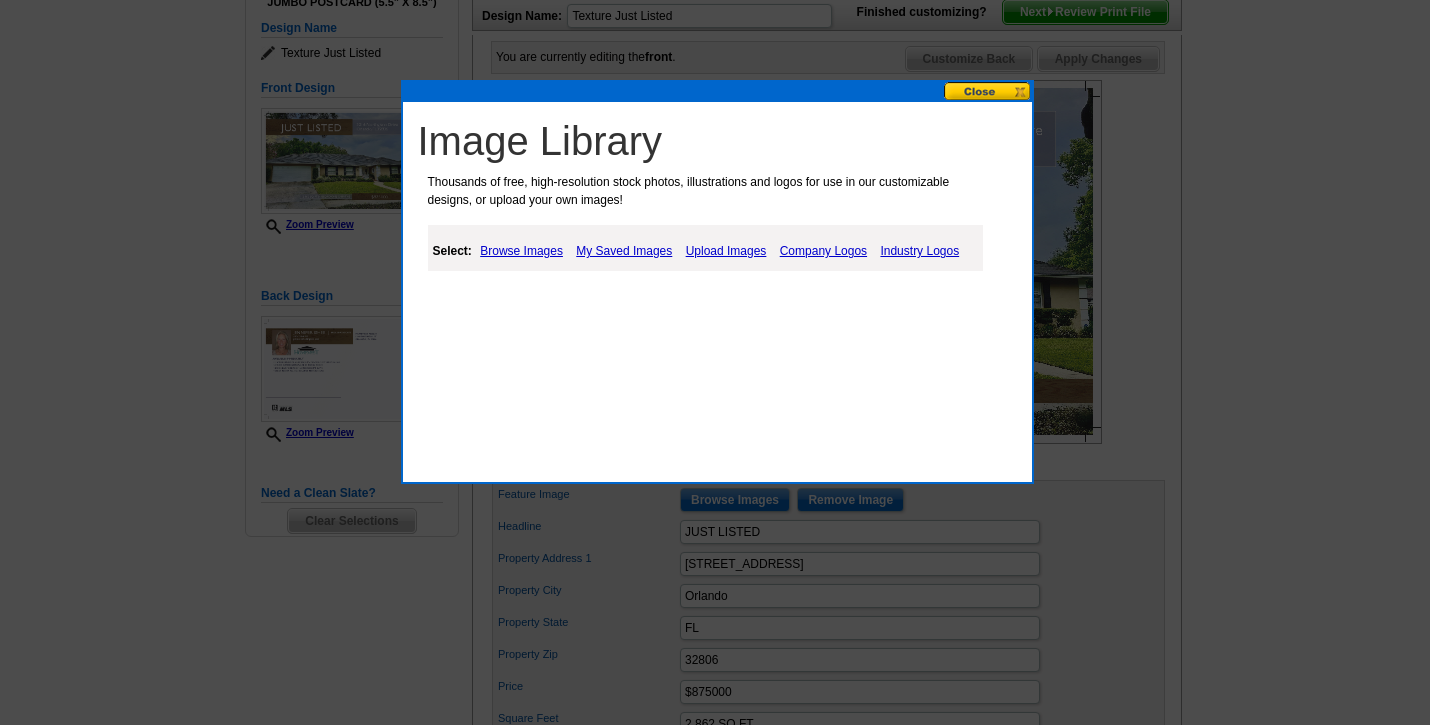 click at bounding box center (988, 91) 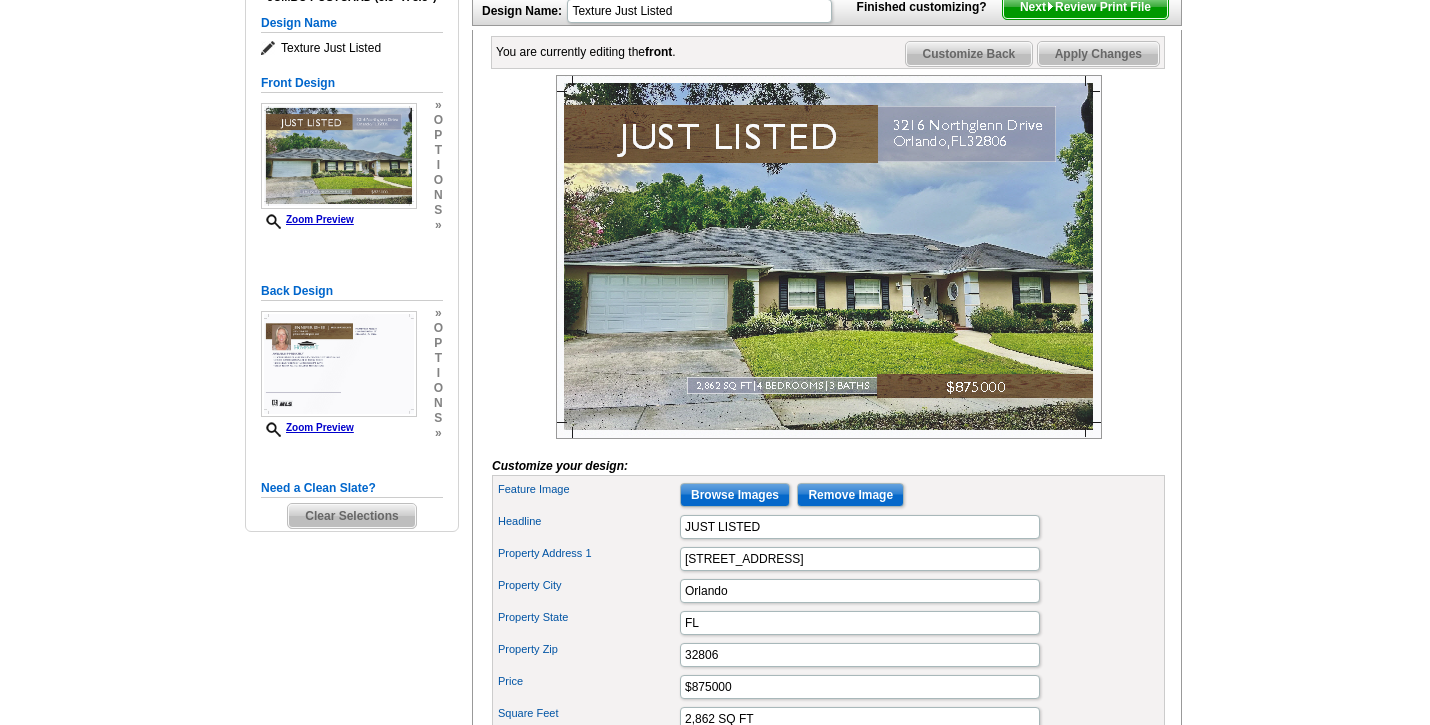 scroll, scrollTop: 297, scrollLeft: 0, axis: vertical 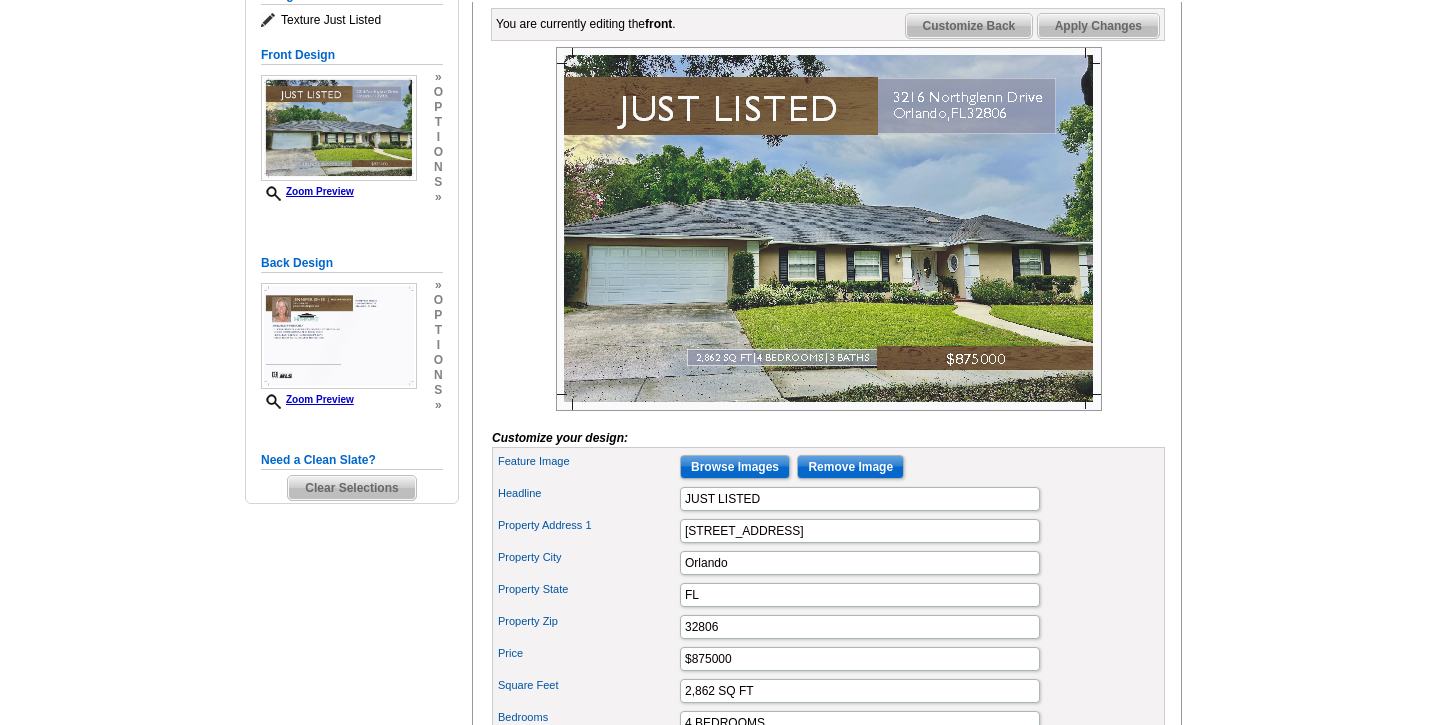 click on "Browse Images" at bounding box center (735, 467) 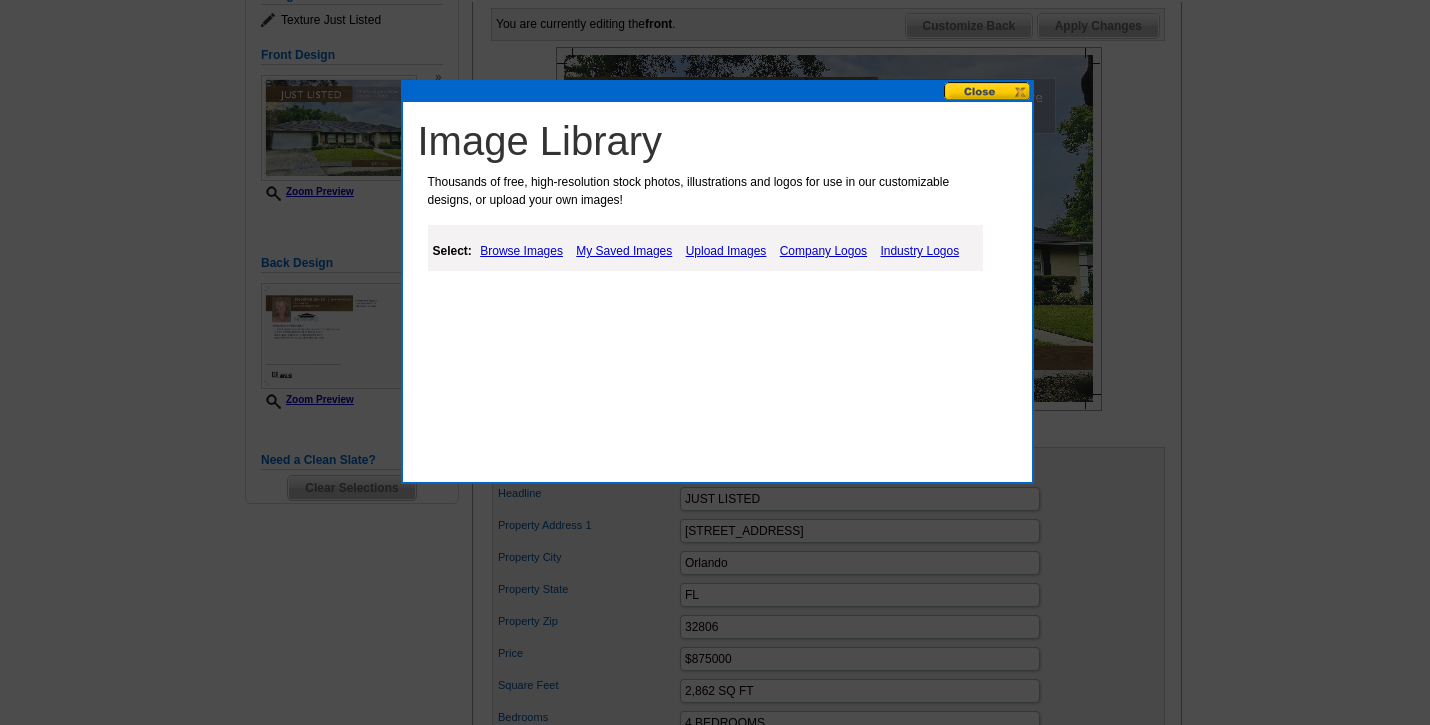 click on "Upload Images" at bounding box center [726, 251] 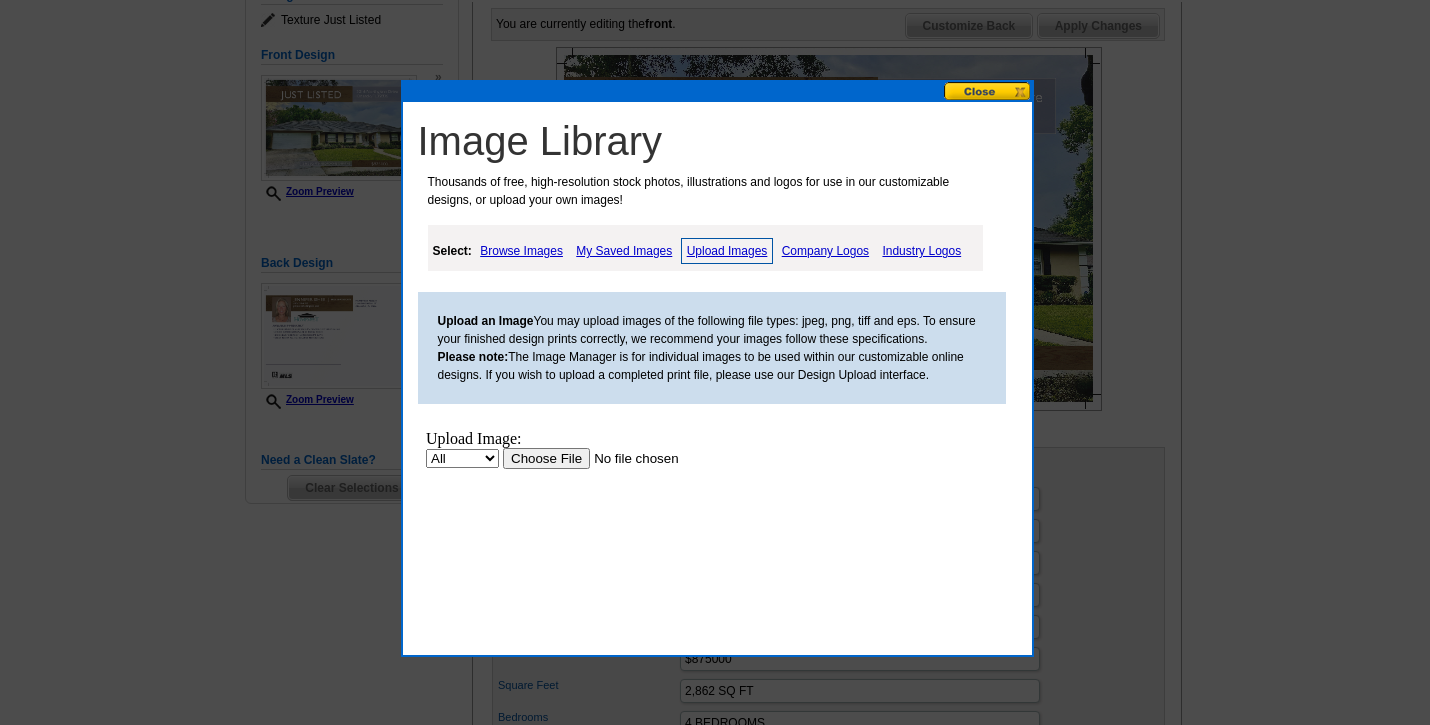 scroll, scrollTop: 0, scrollLeft: 0, axis: both 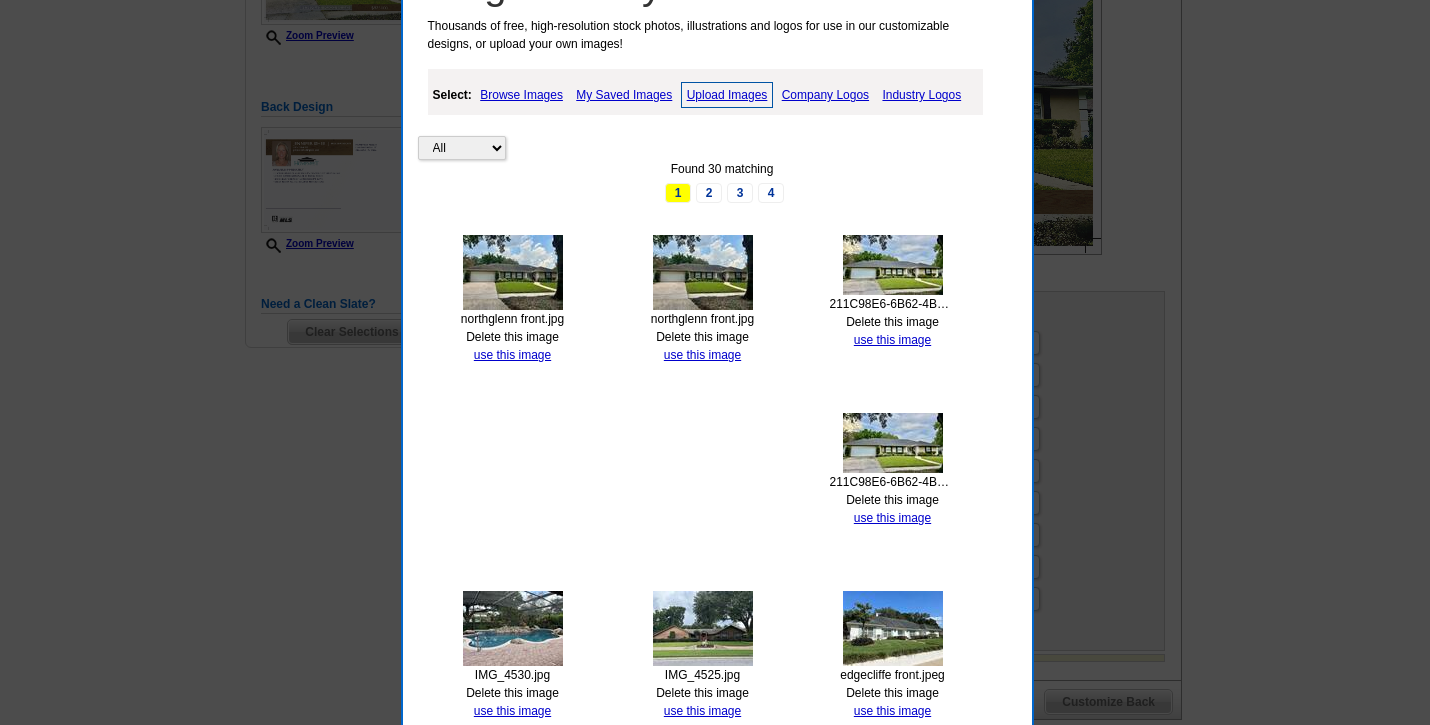 click at bounding box center [893, 265] 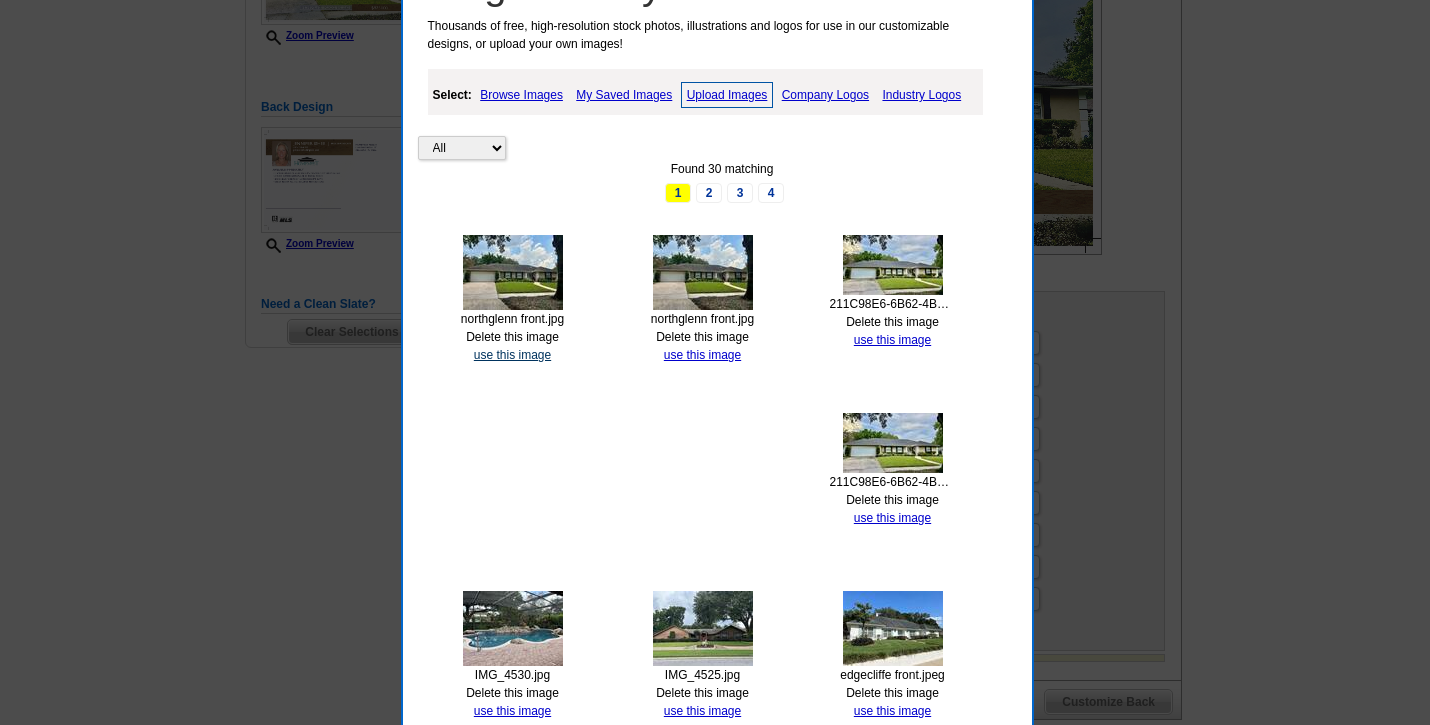 click on "use this image" at bounding box center (512, 355) 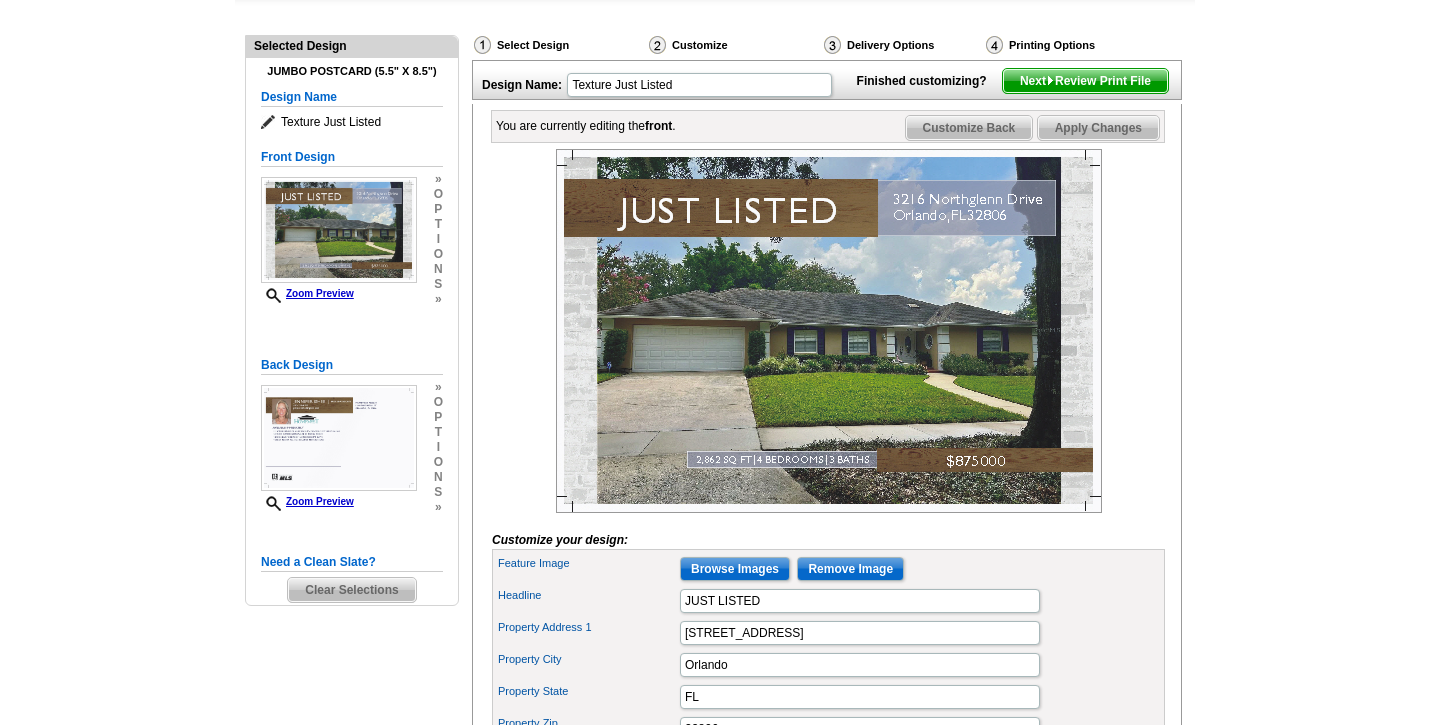 scroll, scrollTop: 196, scrollLeft: 0, axis: vertical 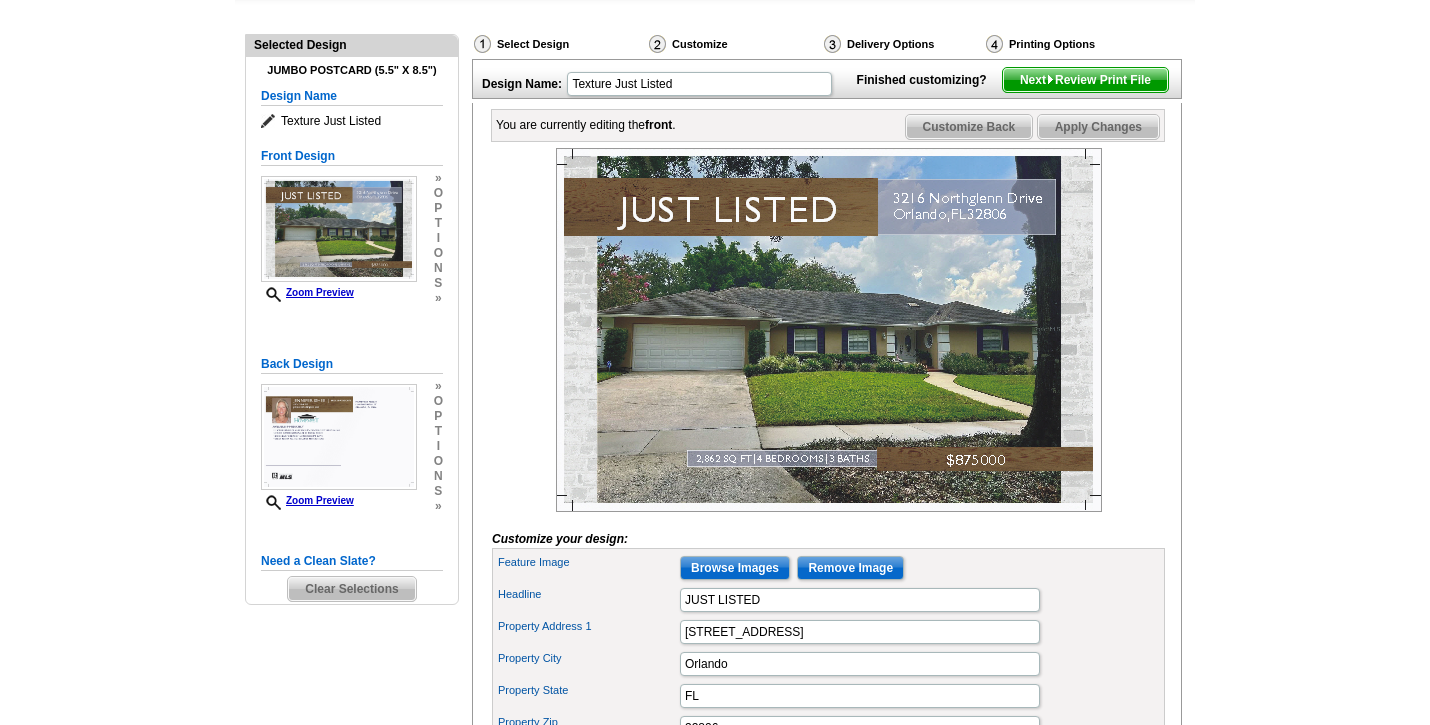 click at bounding box center (1050, 79) 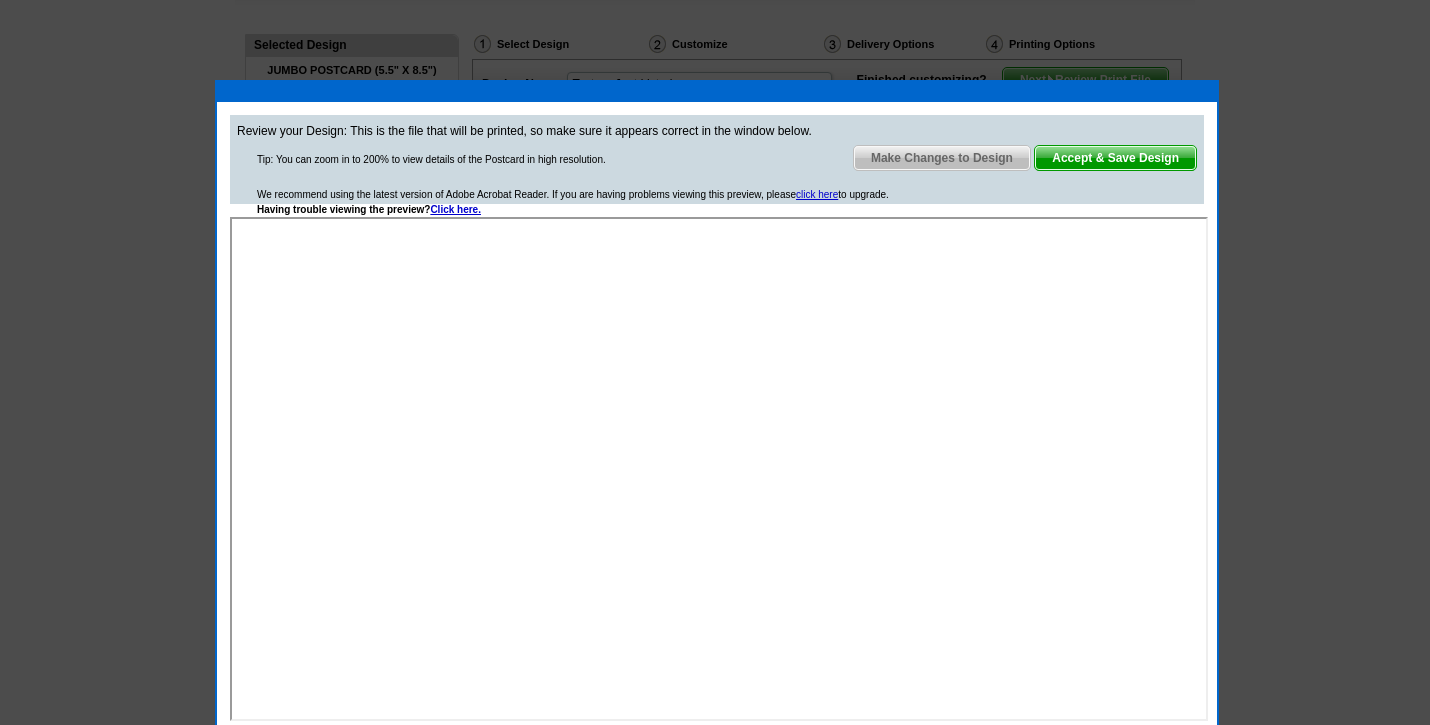 click on "Make Changes to Design" at bounding box center (942, 158) 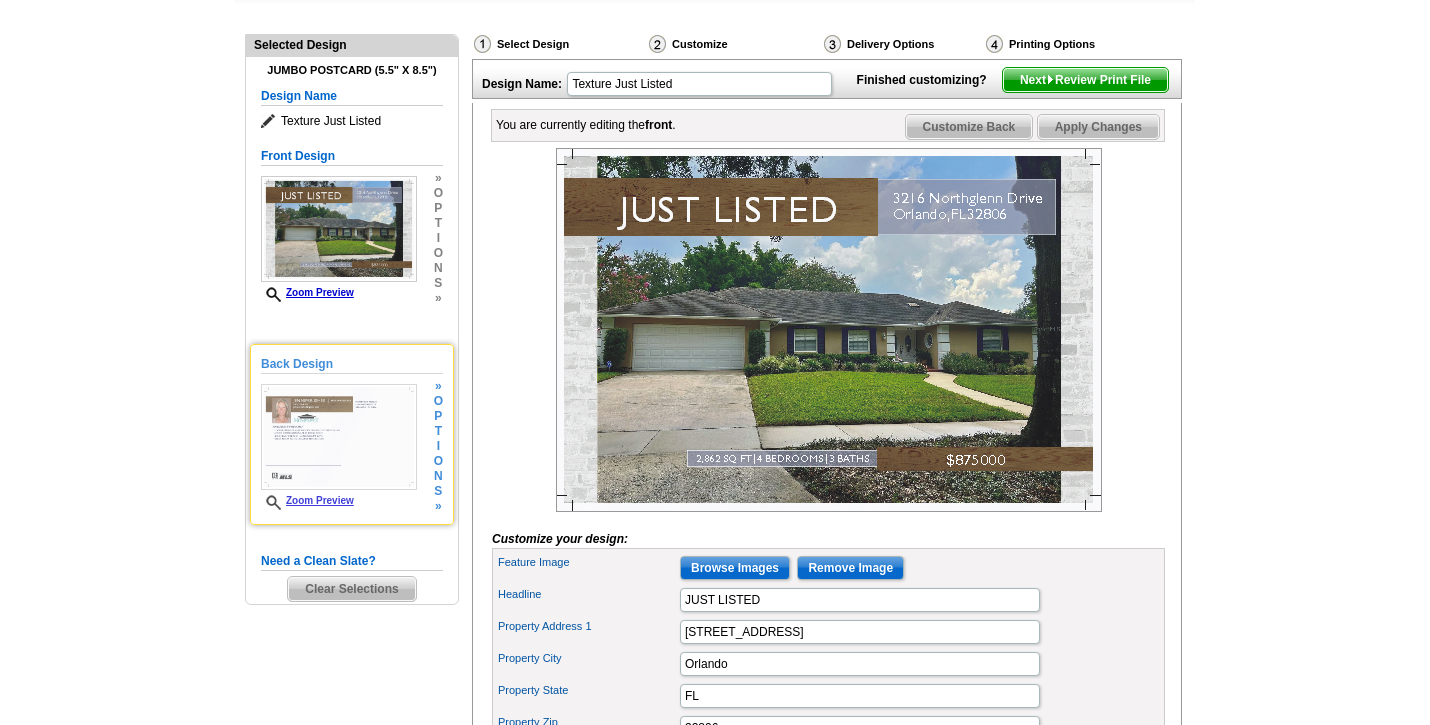 click at bounding box center (339, 437) 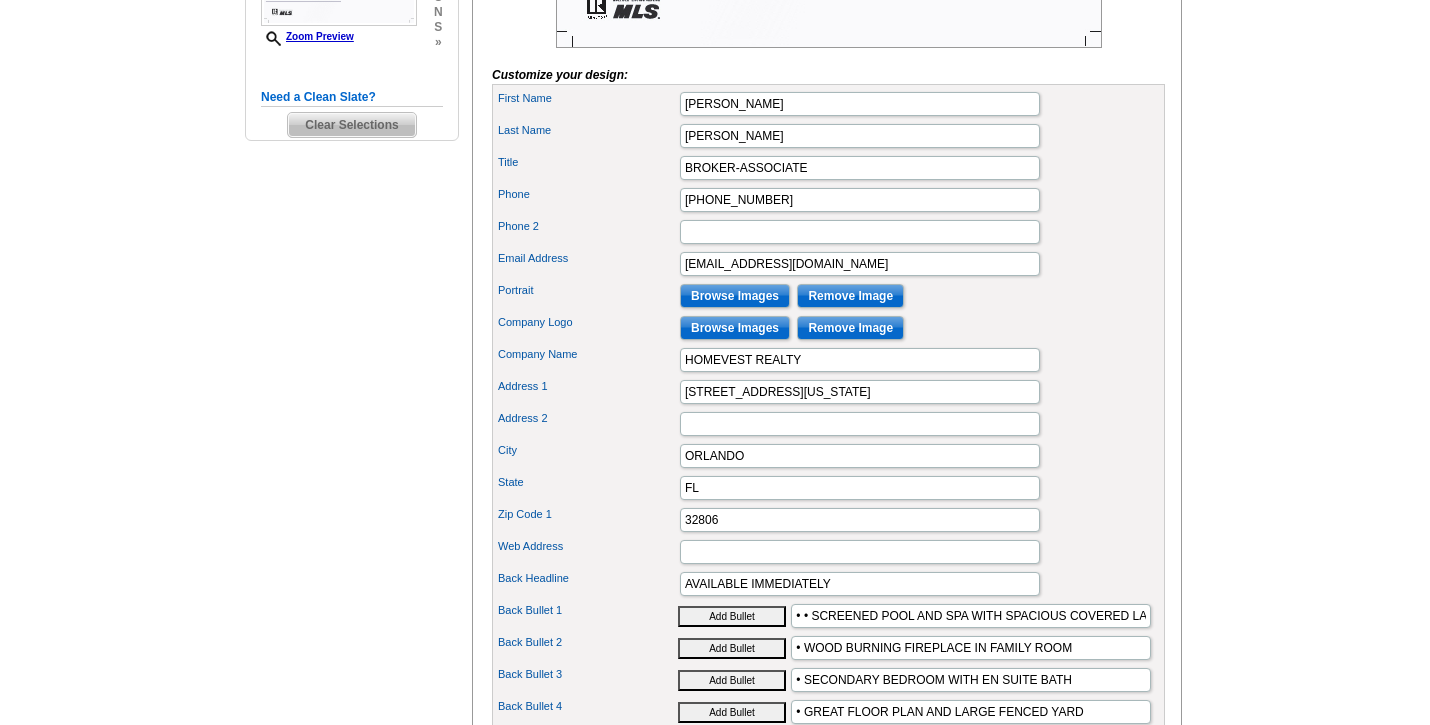scroll, scrollTop: 741, scrollLeft: 0, axis: vertical 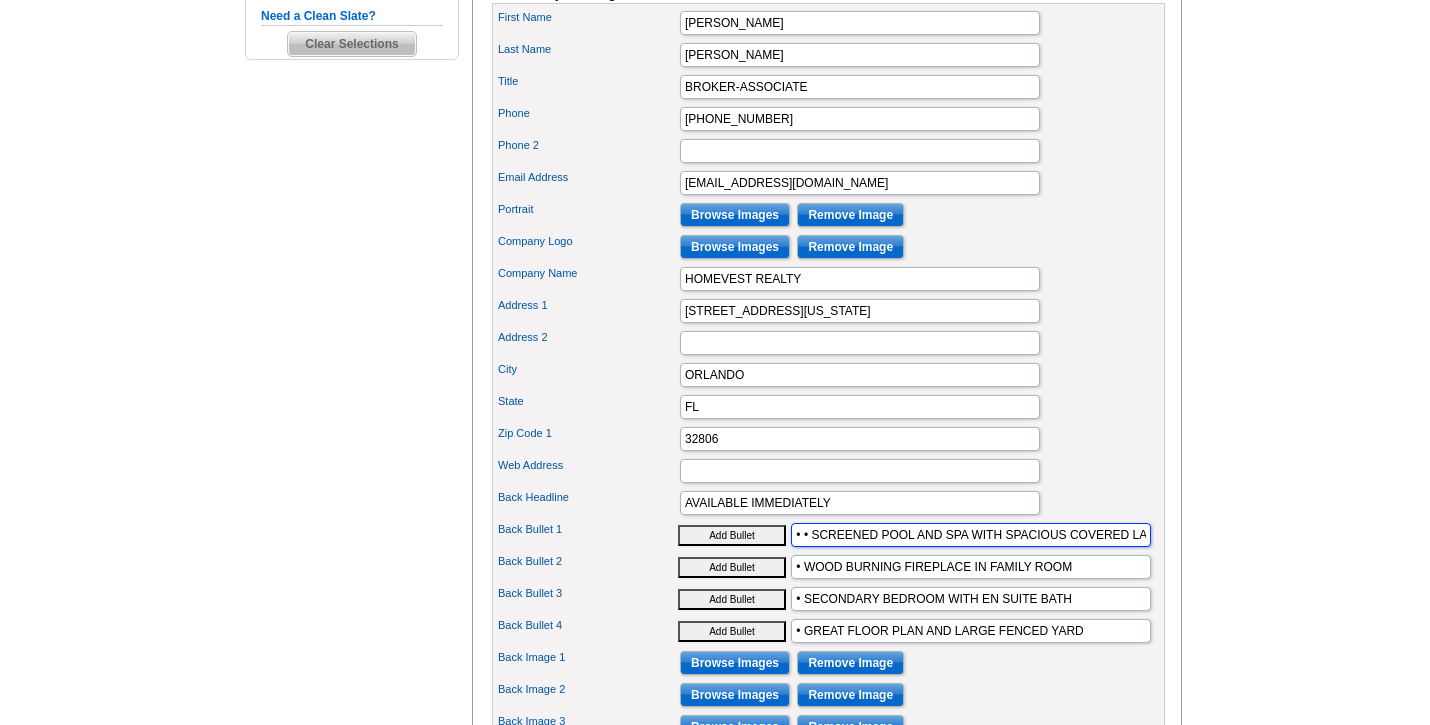 click on "• • SCREENED POOL AND SPA WITH SPACIOUS COVERED LANAI" at bounding box center (971, 535) 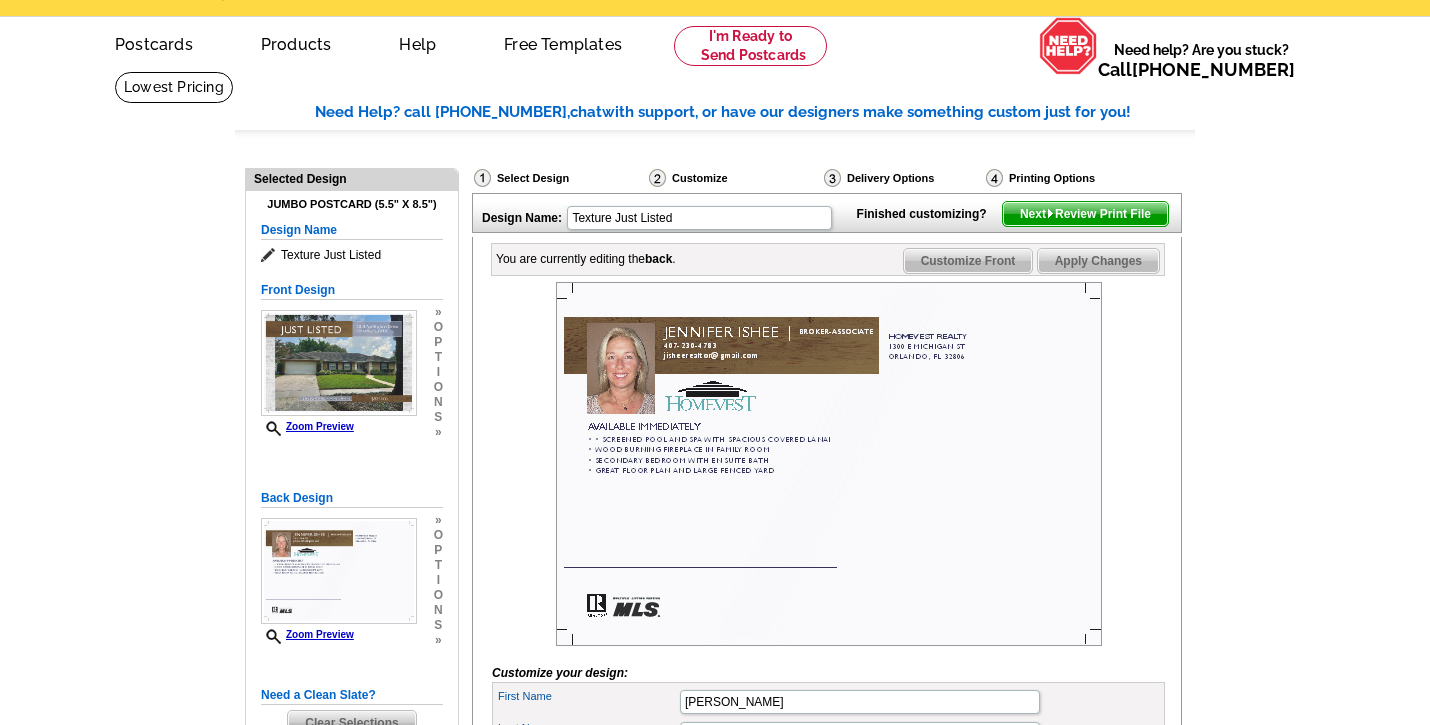 scroll, scrollTop: 64, scrollLeft: 0, axis: vertical 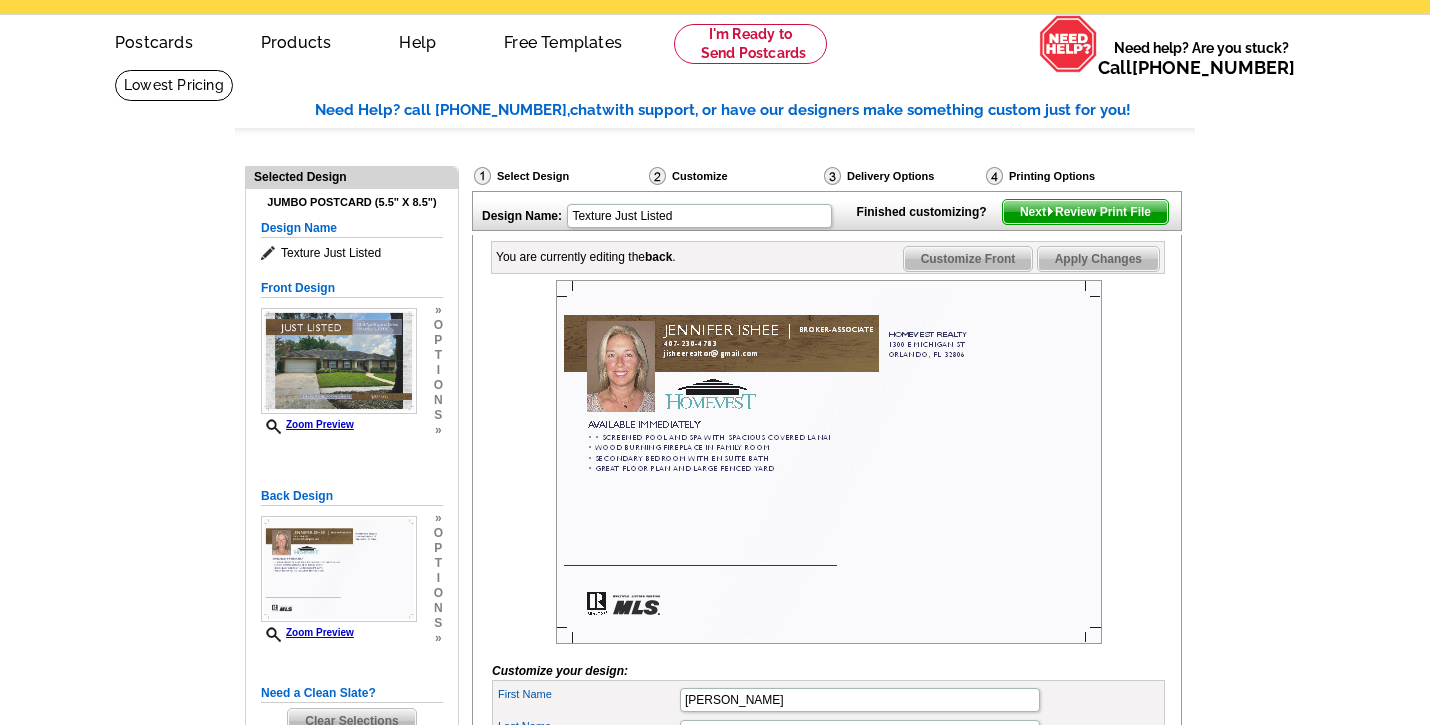 type on "• SCREENED POOL AND SPA WITH SPACIOUS COVERED LANAI" 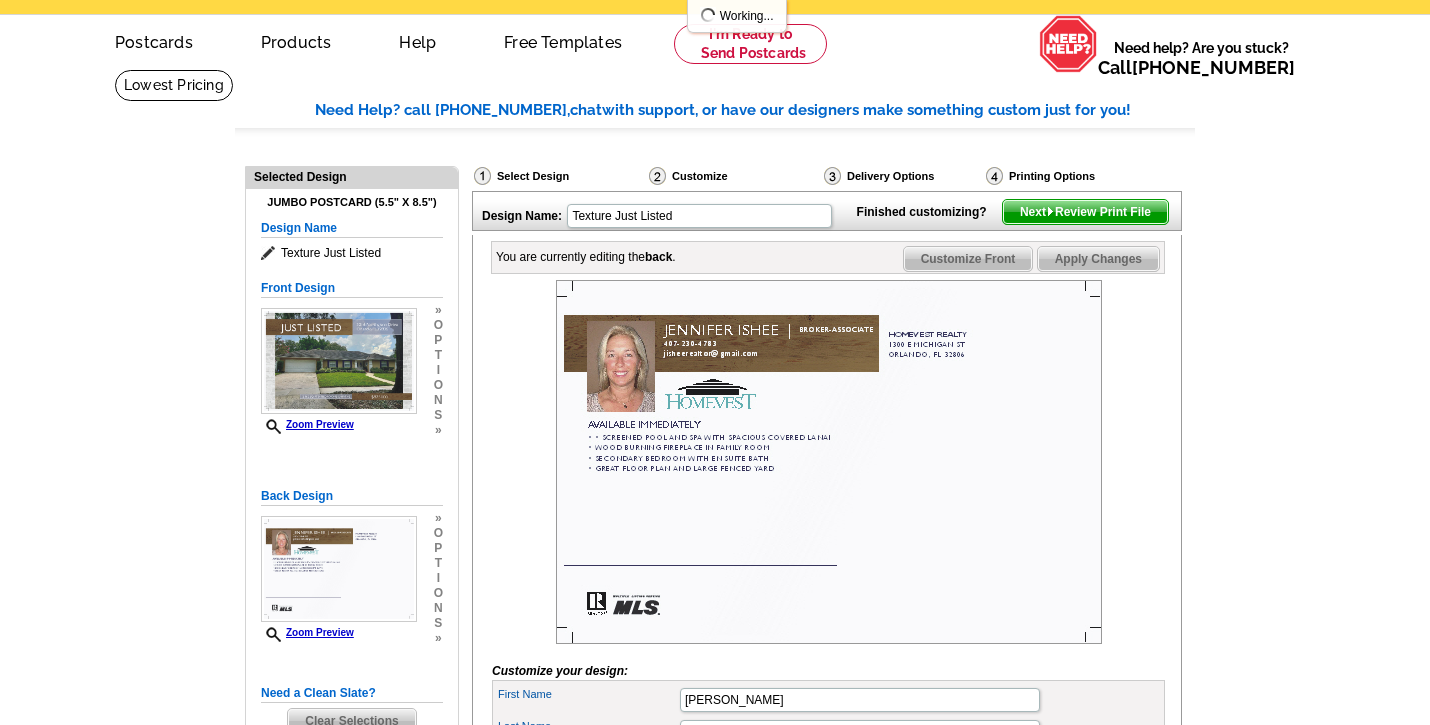 scroll, scrollTop: 0, scrollLeft: 0, axis: both 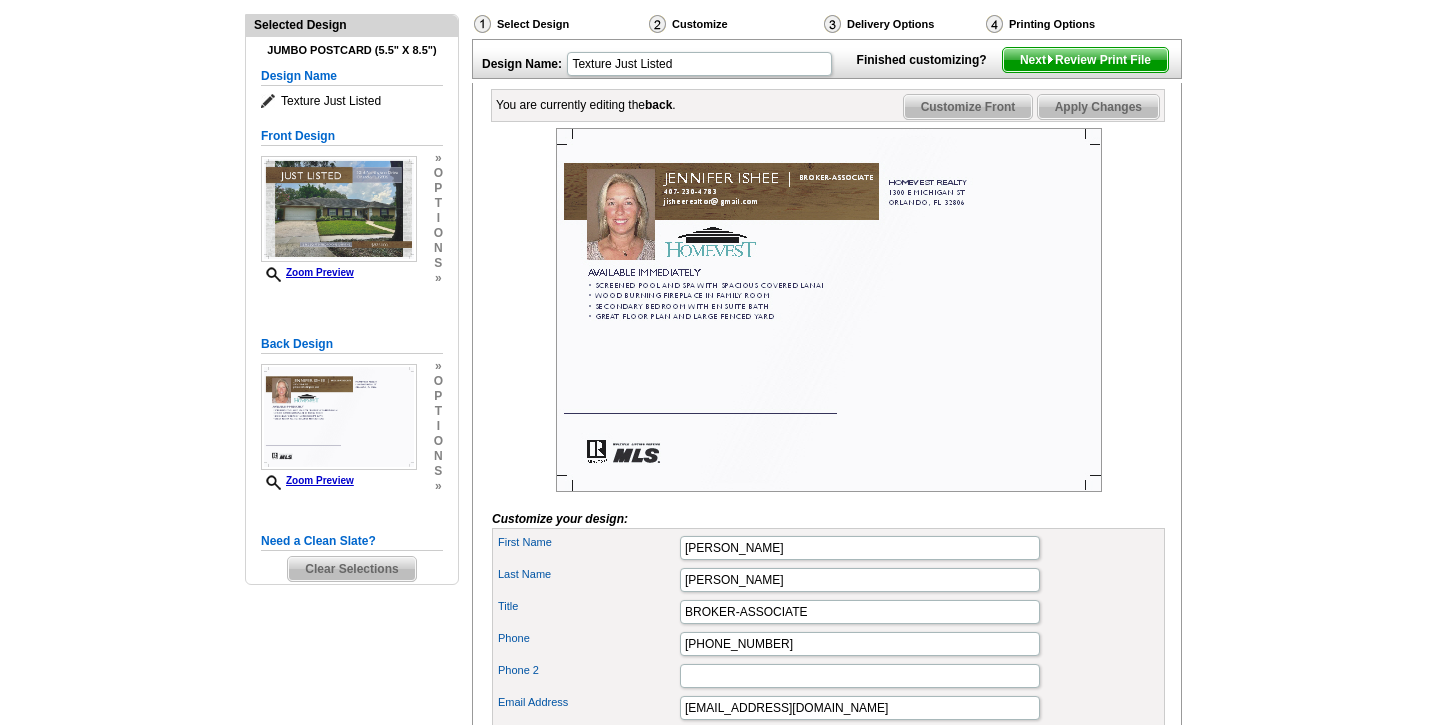 click on "Next   Review Print File" at bounding box center (1085, 60) 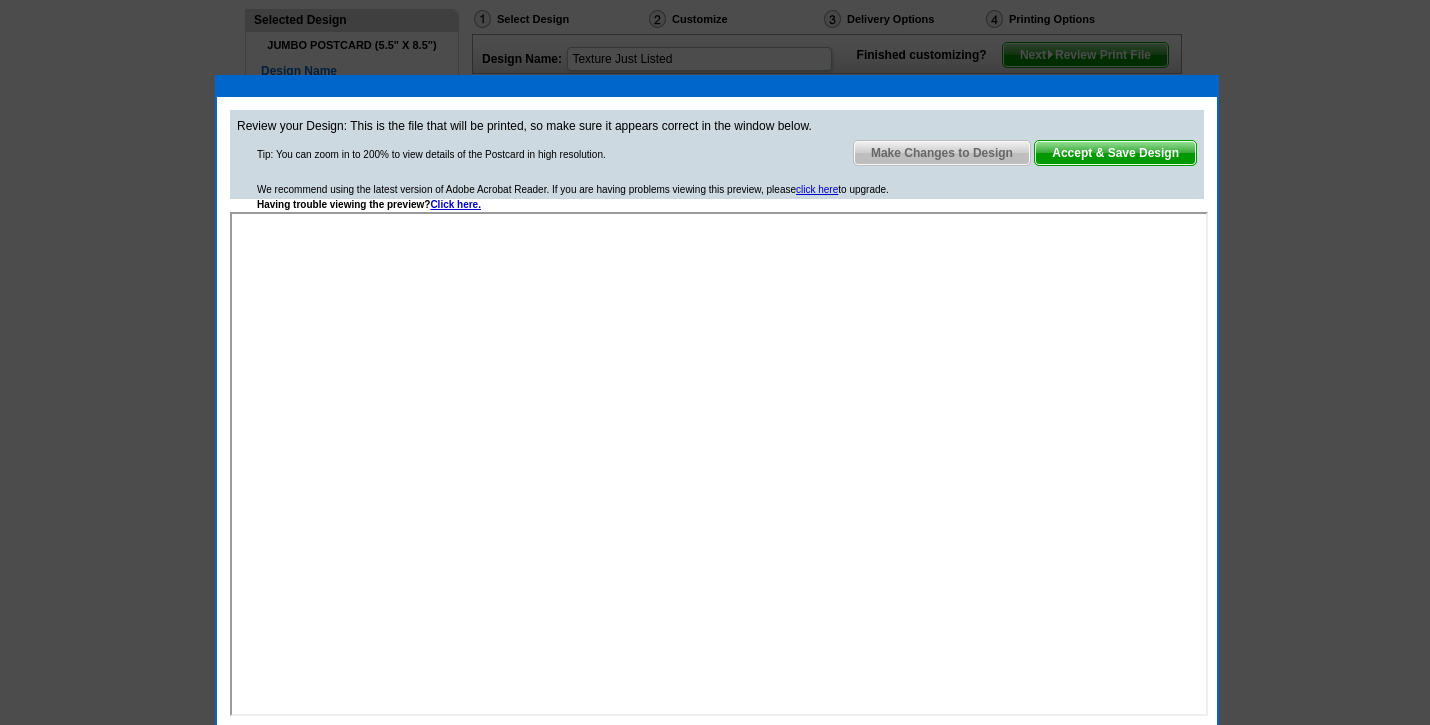 scroll, scrollTop: 263, scrollLeft: 0, axis: vertical 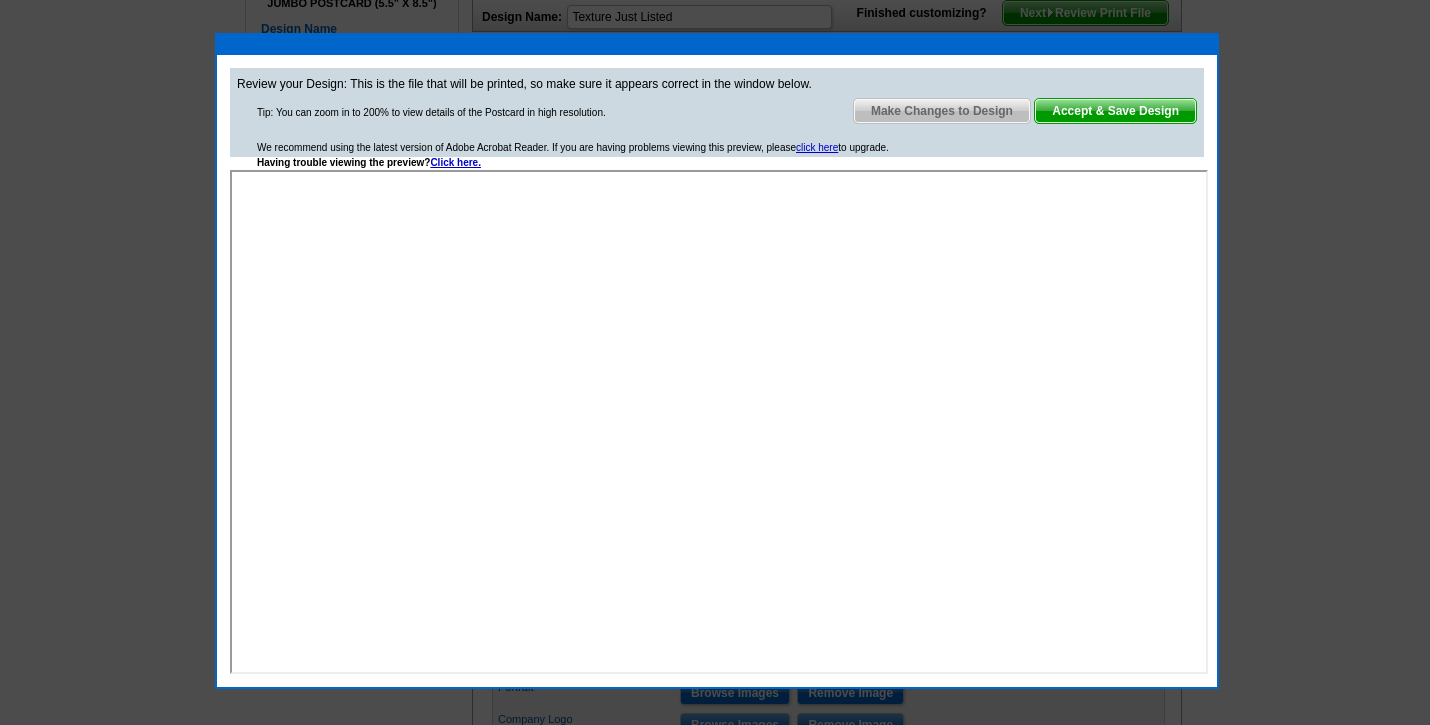 click on "Make Changes to Design" at bounding box center [942, 111] 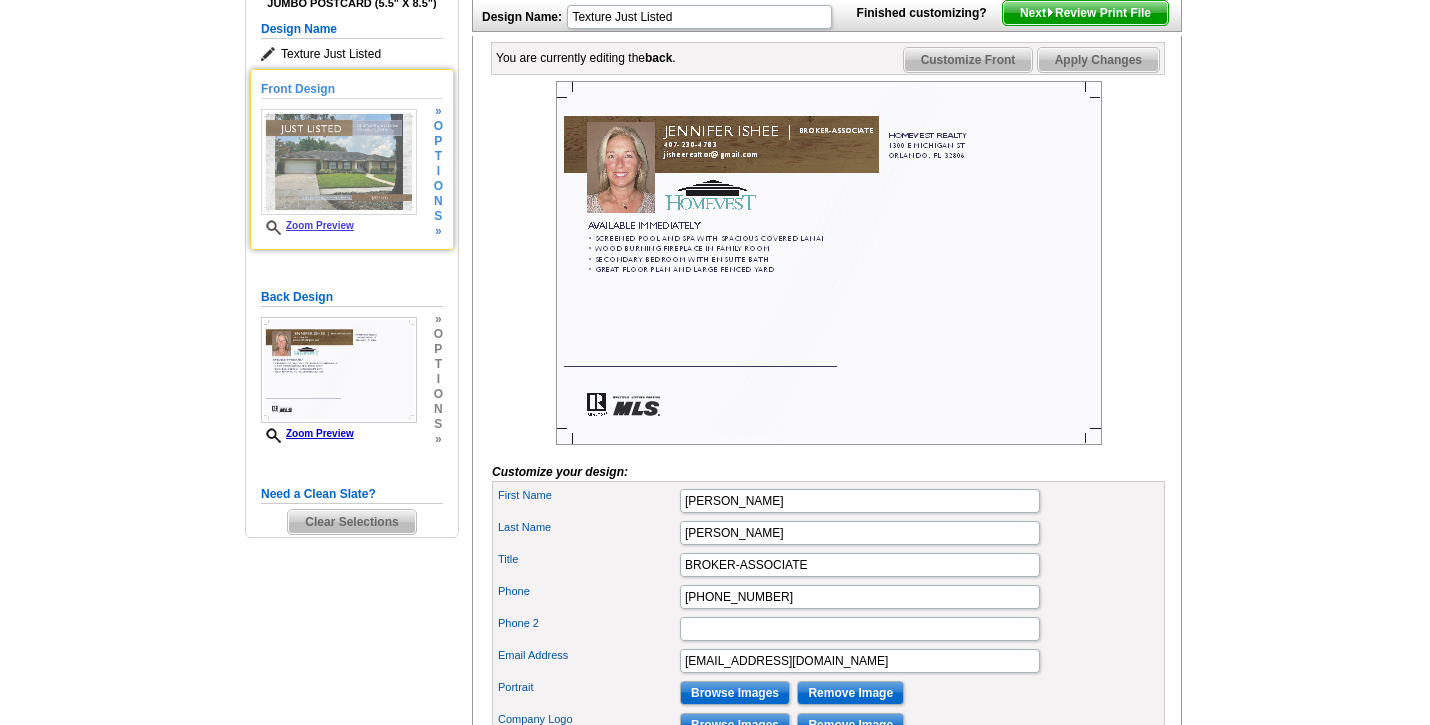 click at bounding box center [339, 162] 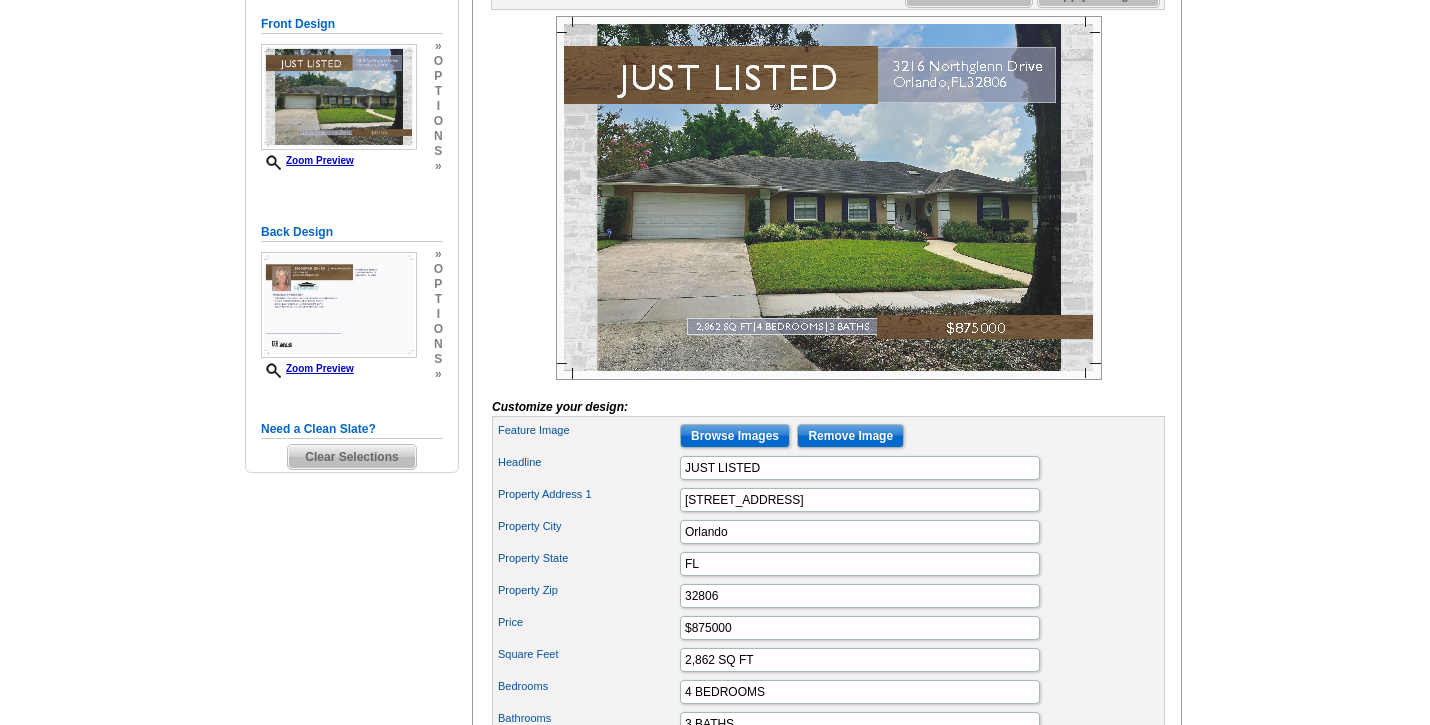 scroll, scrollTop: 338, scrollLeft: 0, axis: vertical 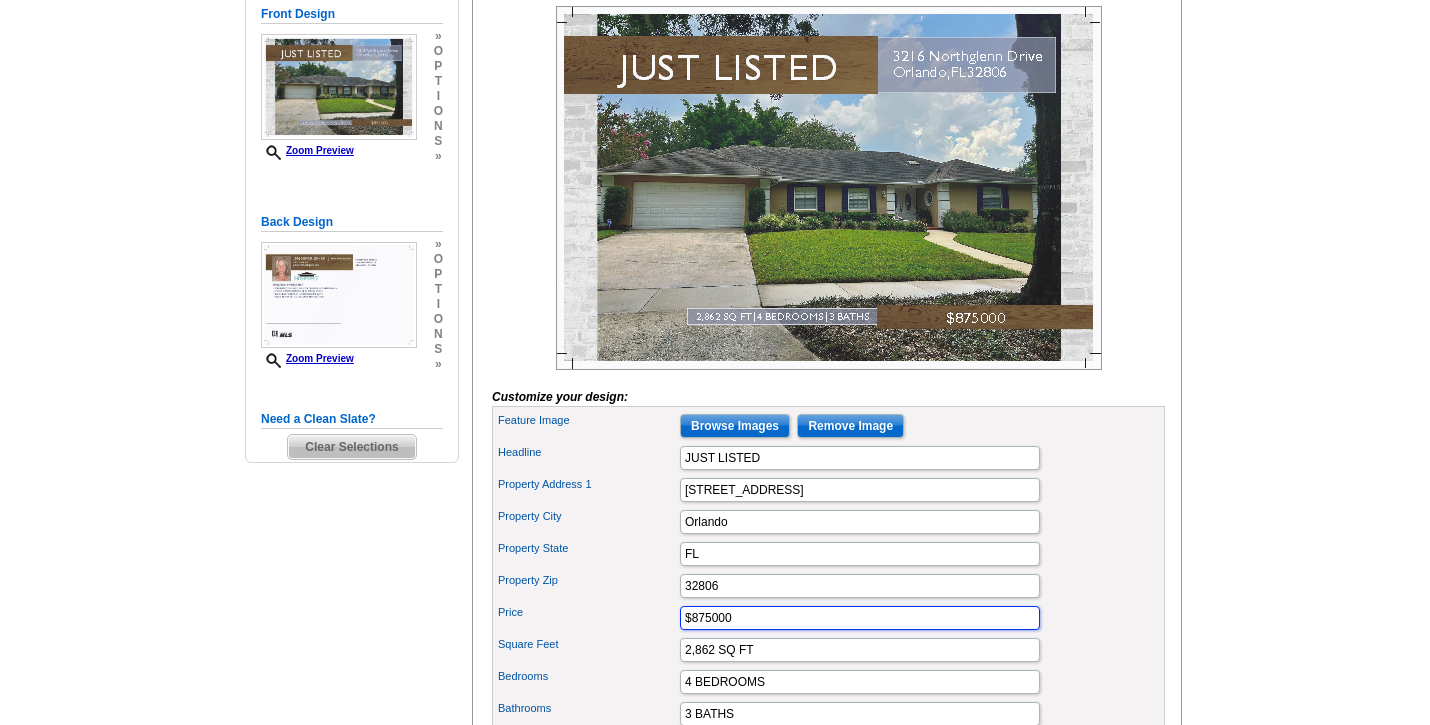 click on "$875000" at bounding box center [860, 618] 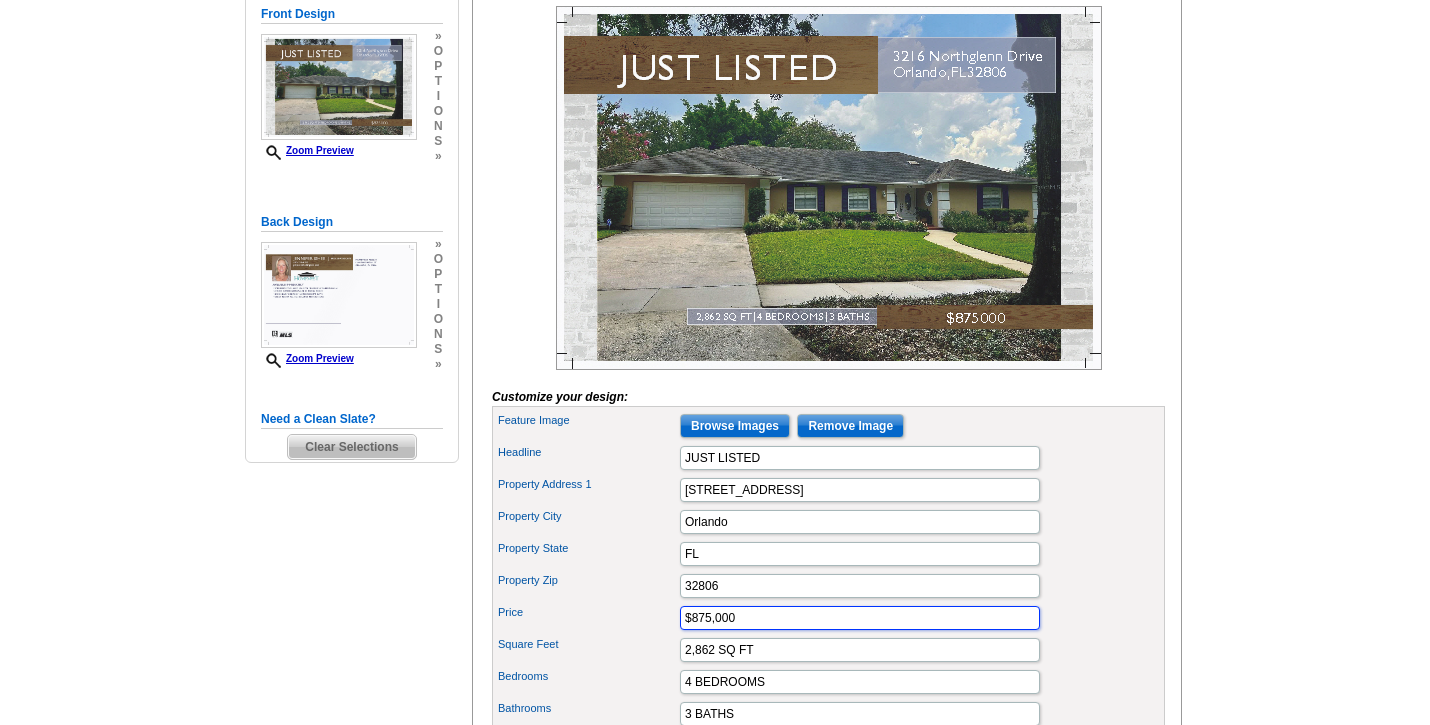 type on "$875,000" 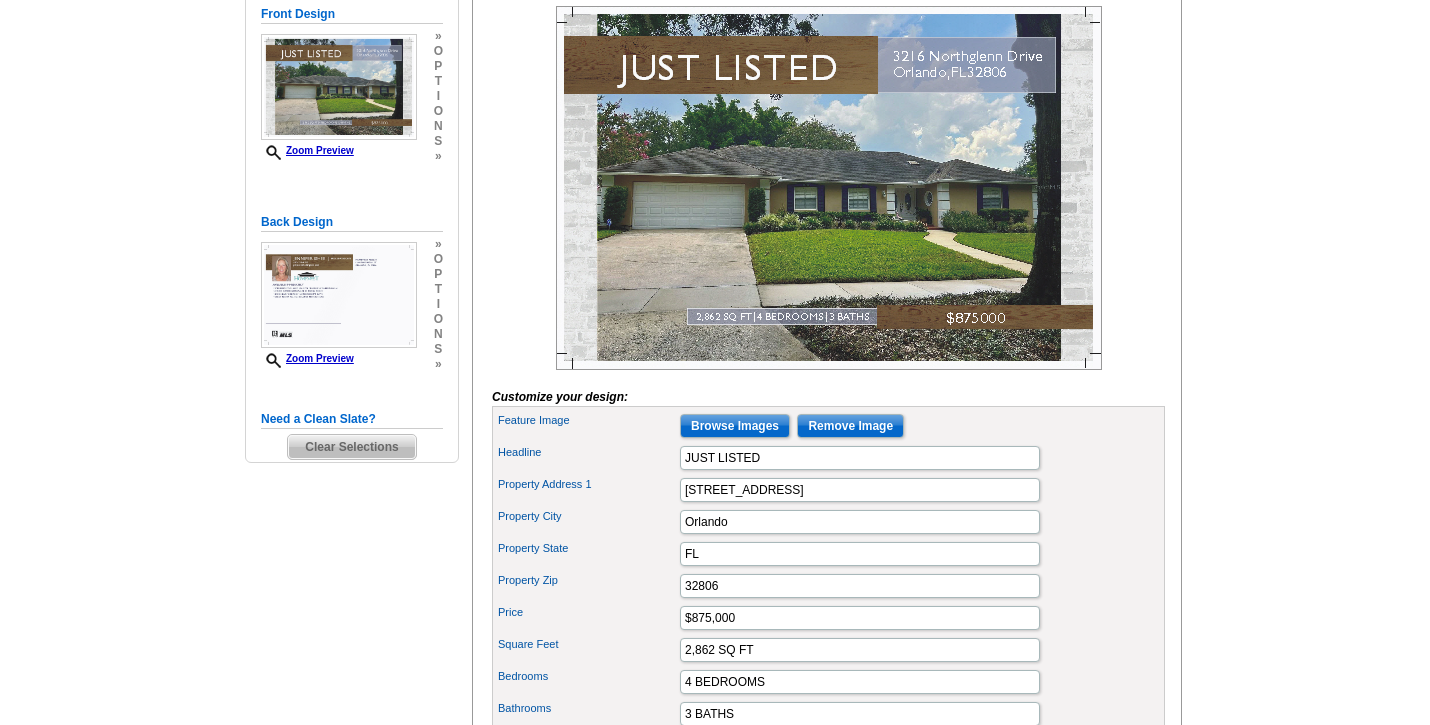 click on "Apply Changes" at bounding box center [1098, -15] 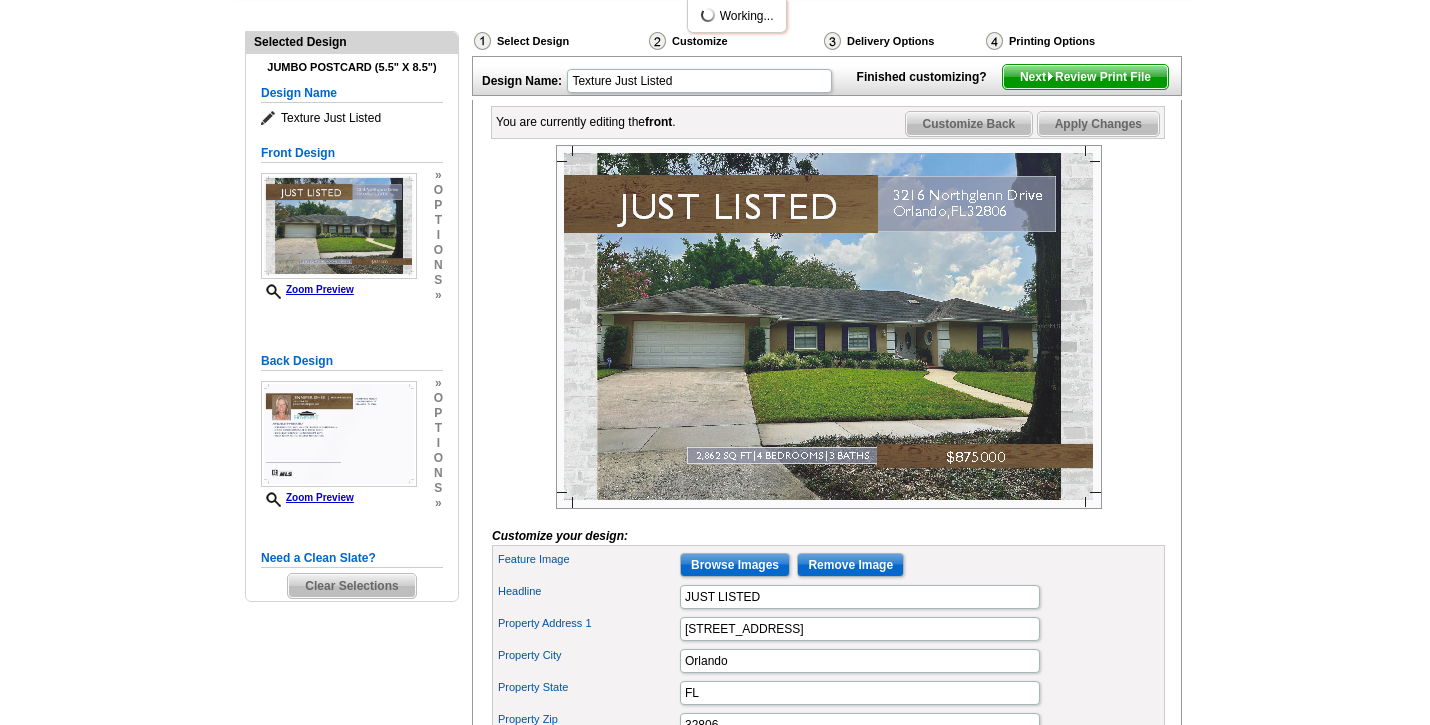 scroll, scrollTop: 197, scrollLeft: 0, axis: vertical 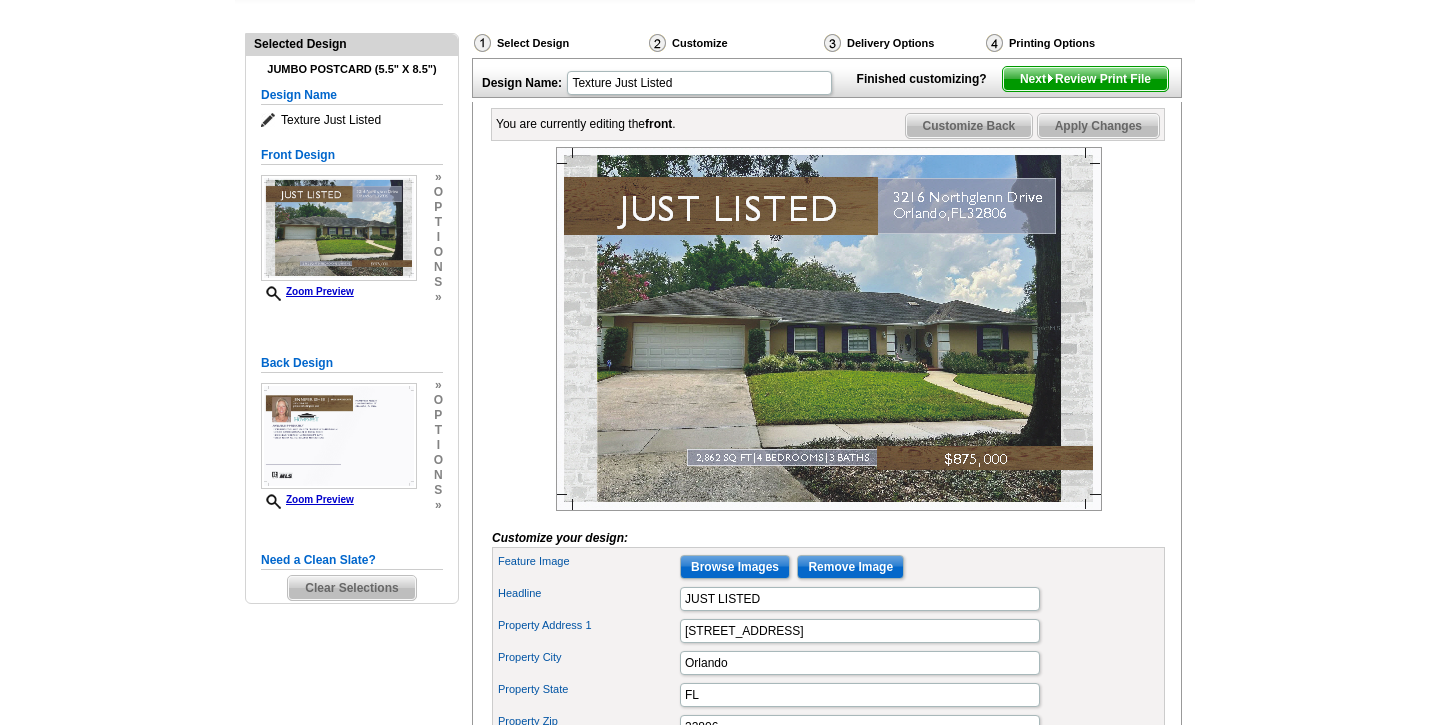 click on "Next   Review Print File" at bounding box center (1085, 79) 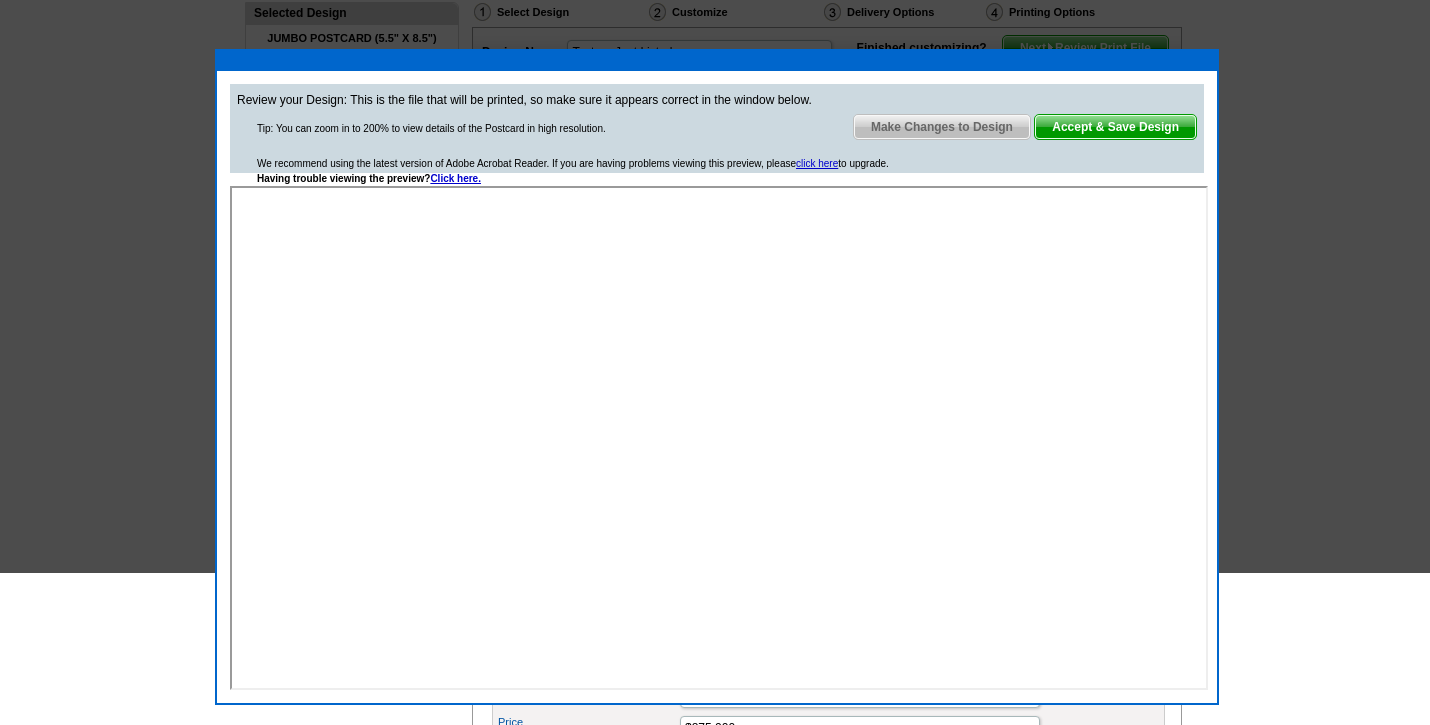 scroll, scrollTop: 45, scrollLeft: 0, axis: vertical 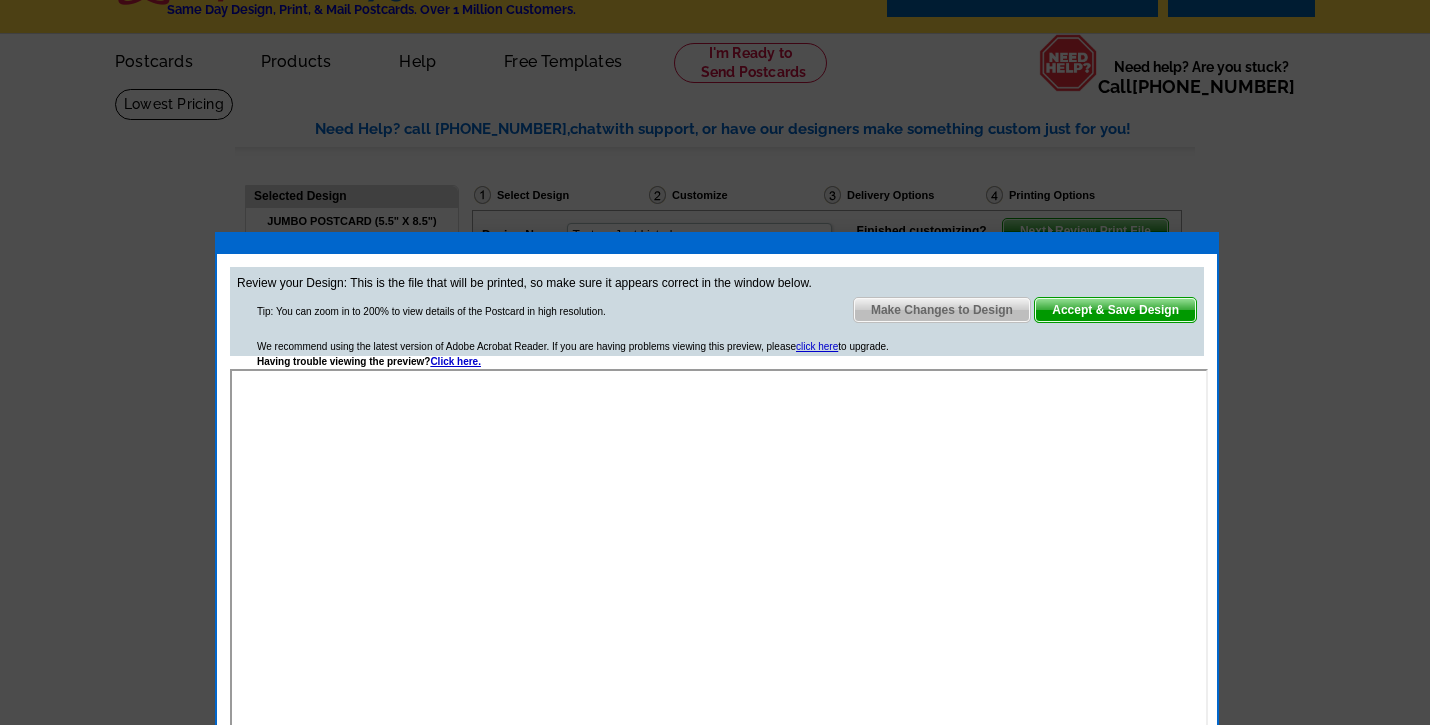 click on "Accept & Save Design" at bounding box center (1115, 310) 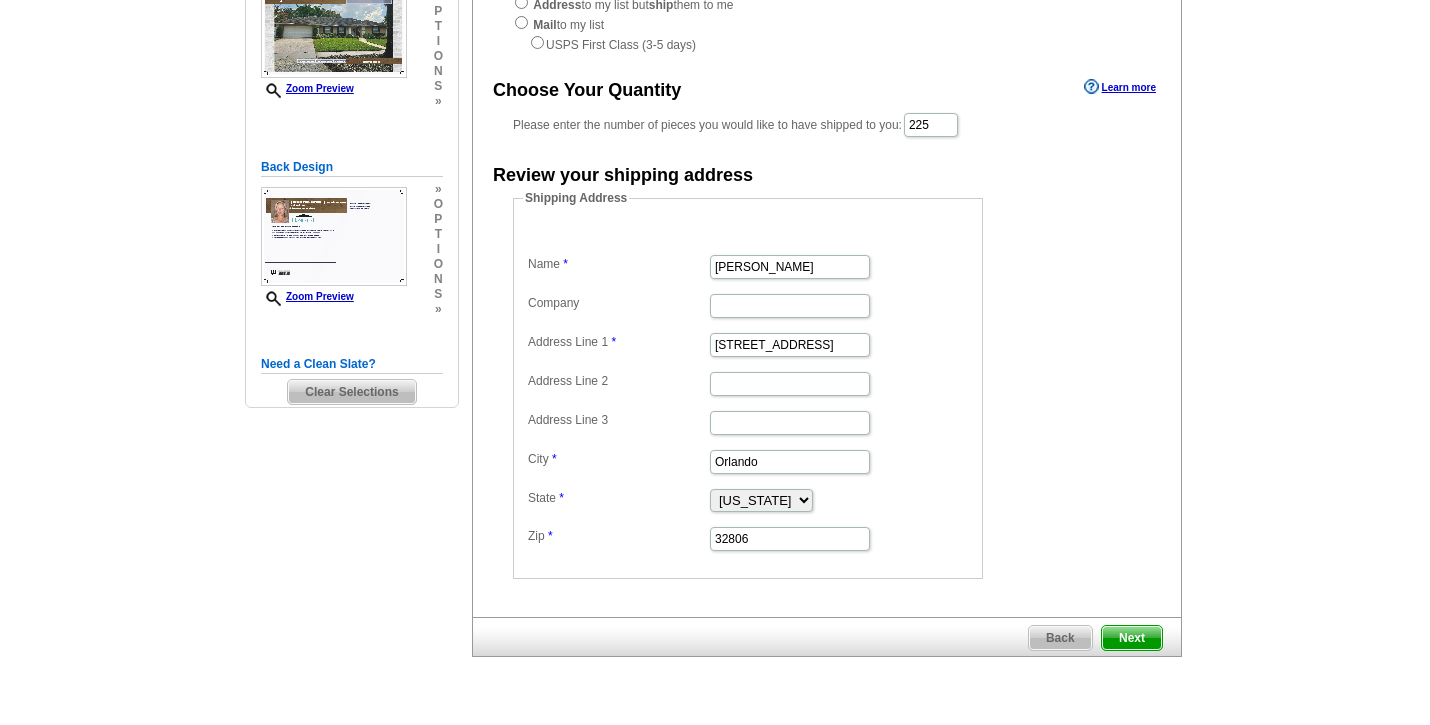scroll, scrollTop: 326, scrollLeft: 0, axis: vertical 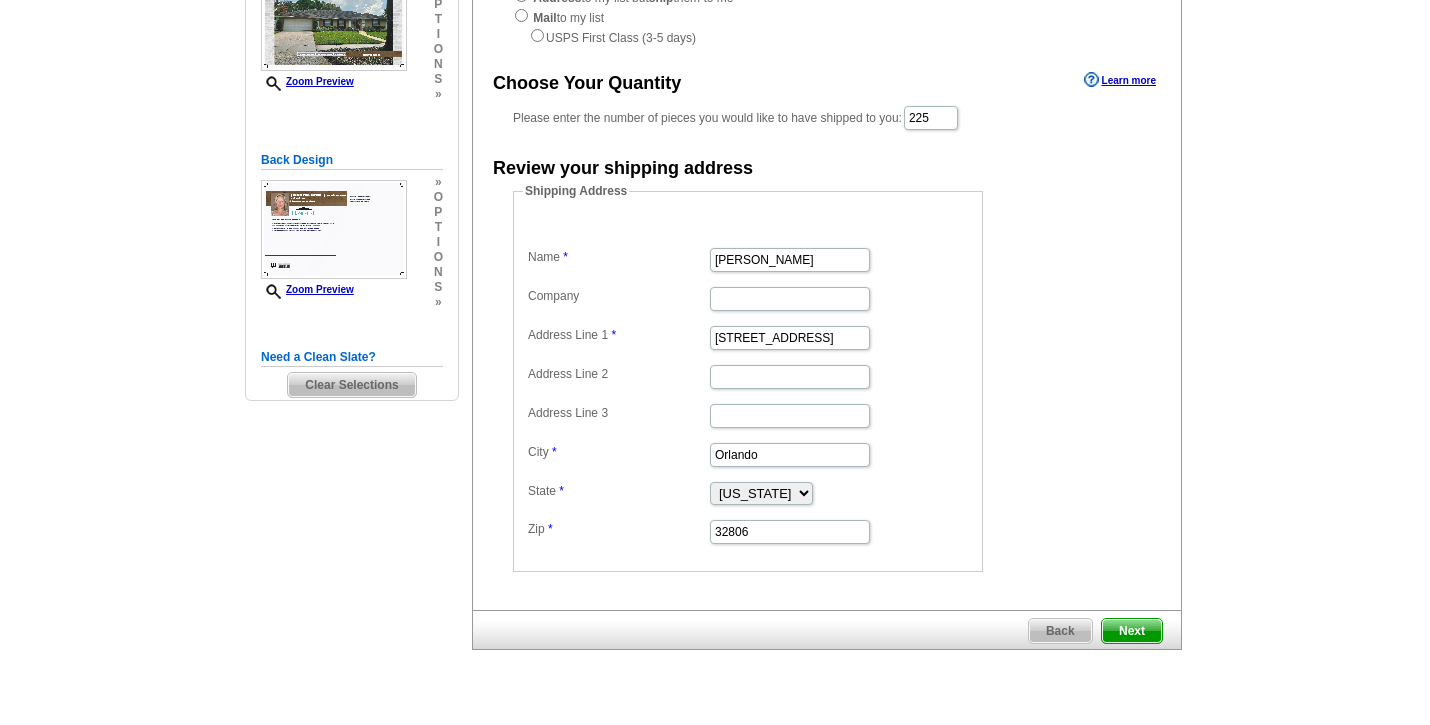 click on "Next" at bounding box center [1132, 631] 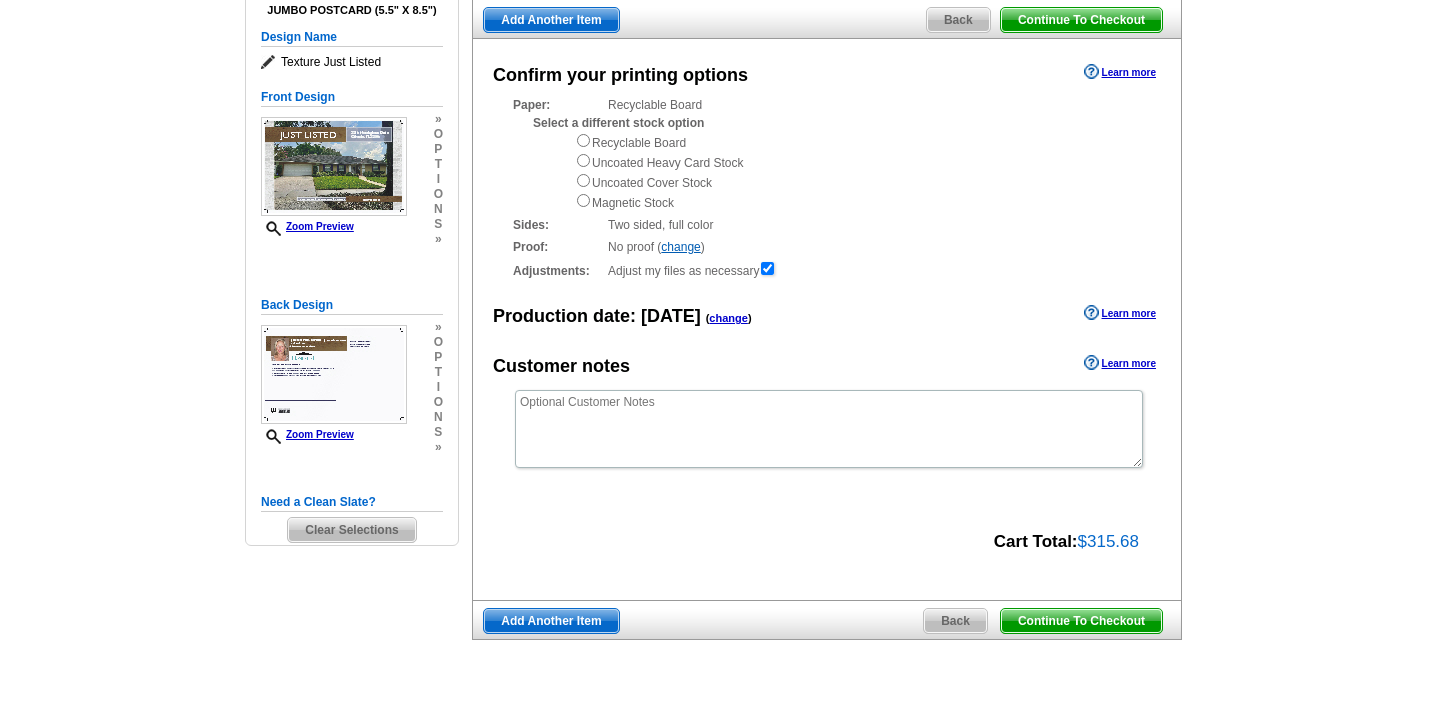 scroll, scrollTop: 187, scrollLeft: 0, axis: vertical 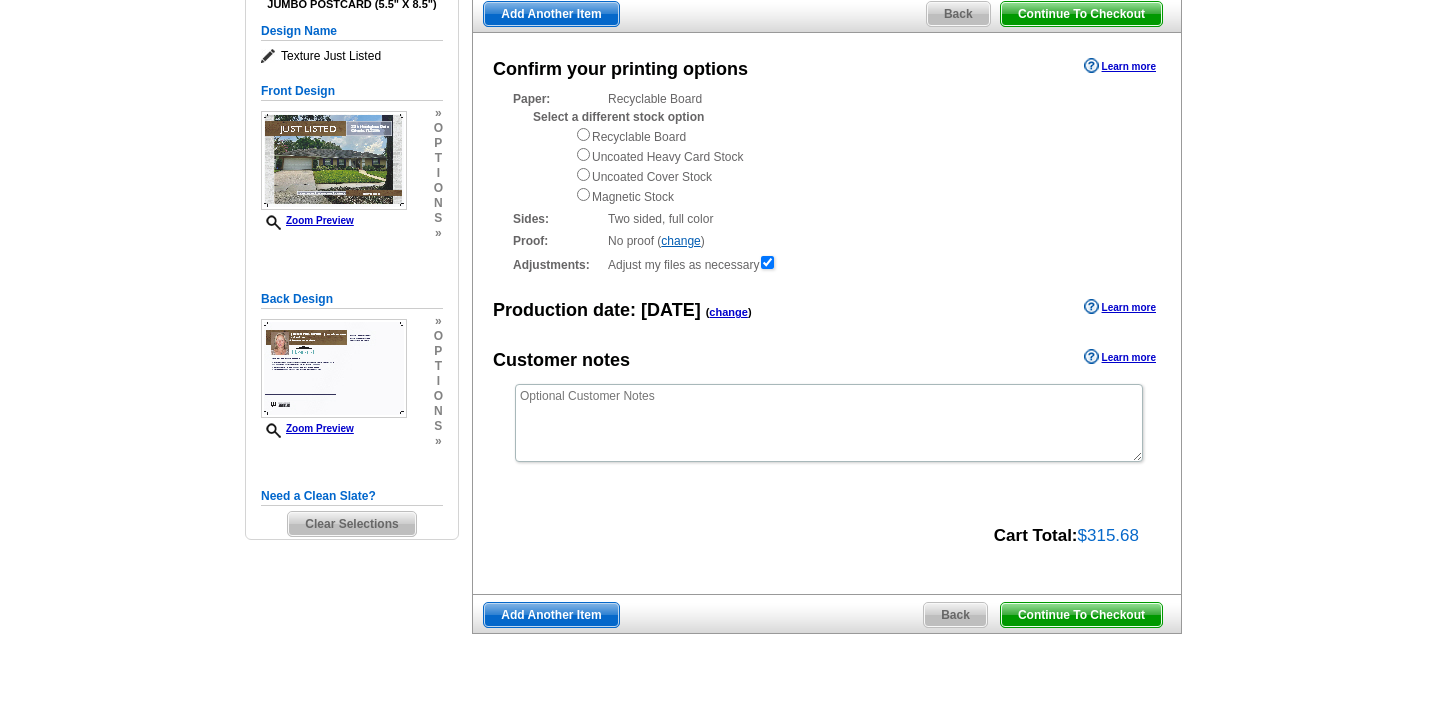 click on "Continue To Checkout" at bounding box center [1081, 615] 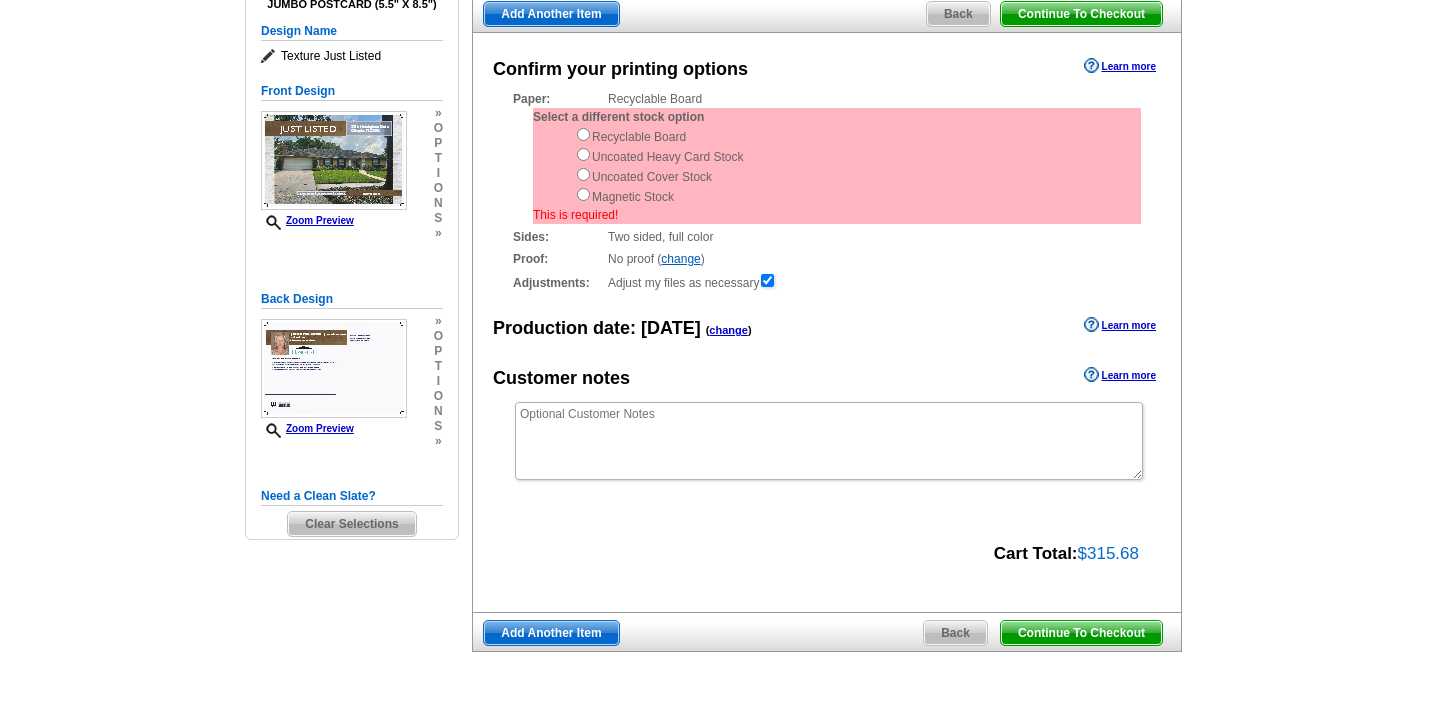 click at bounding box center (583, 134) 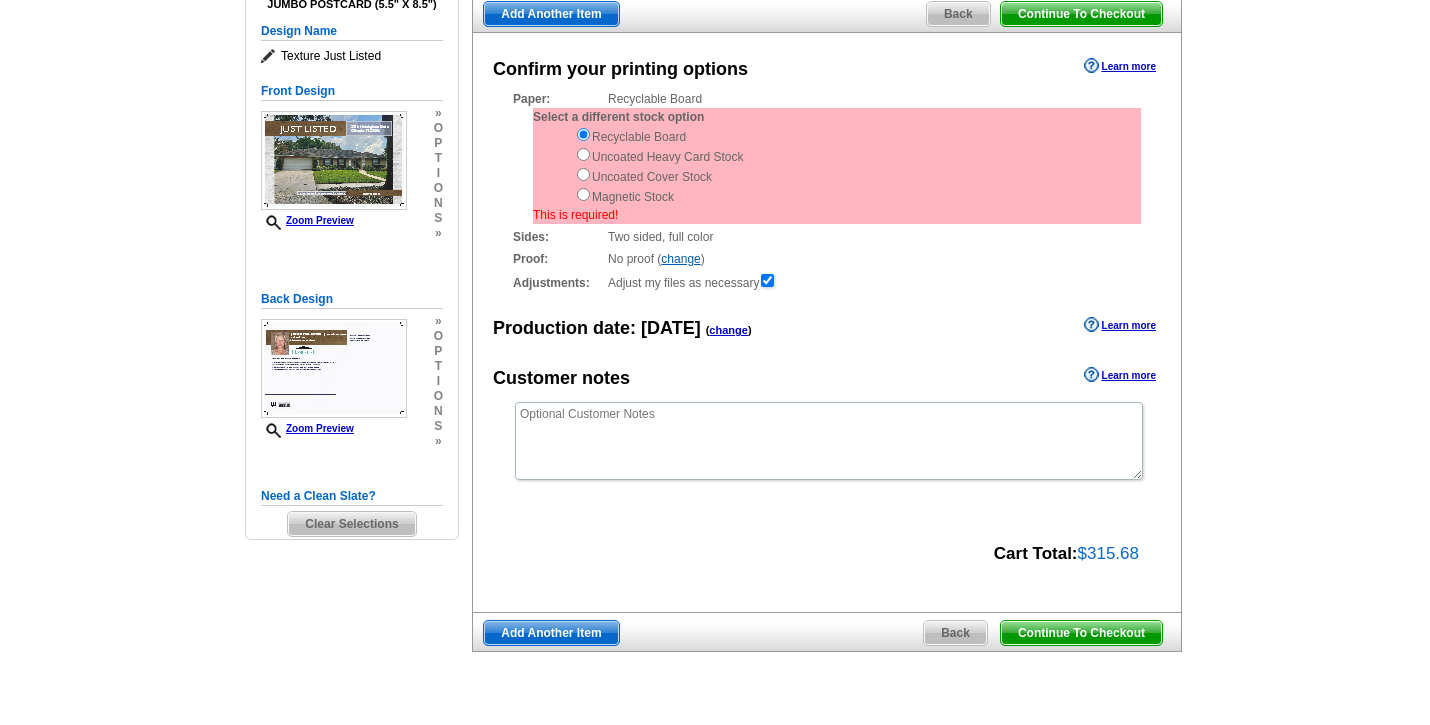 scroll, scrollTop: 0, scrollLeft: 0, axis: both 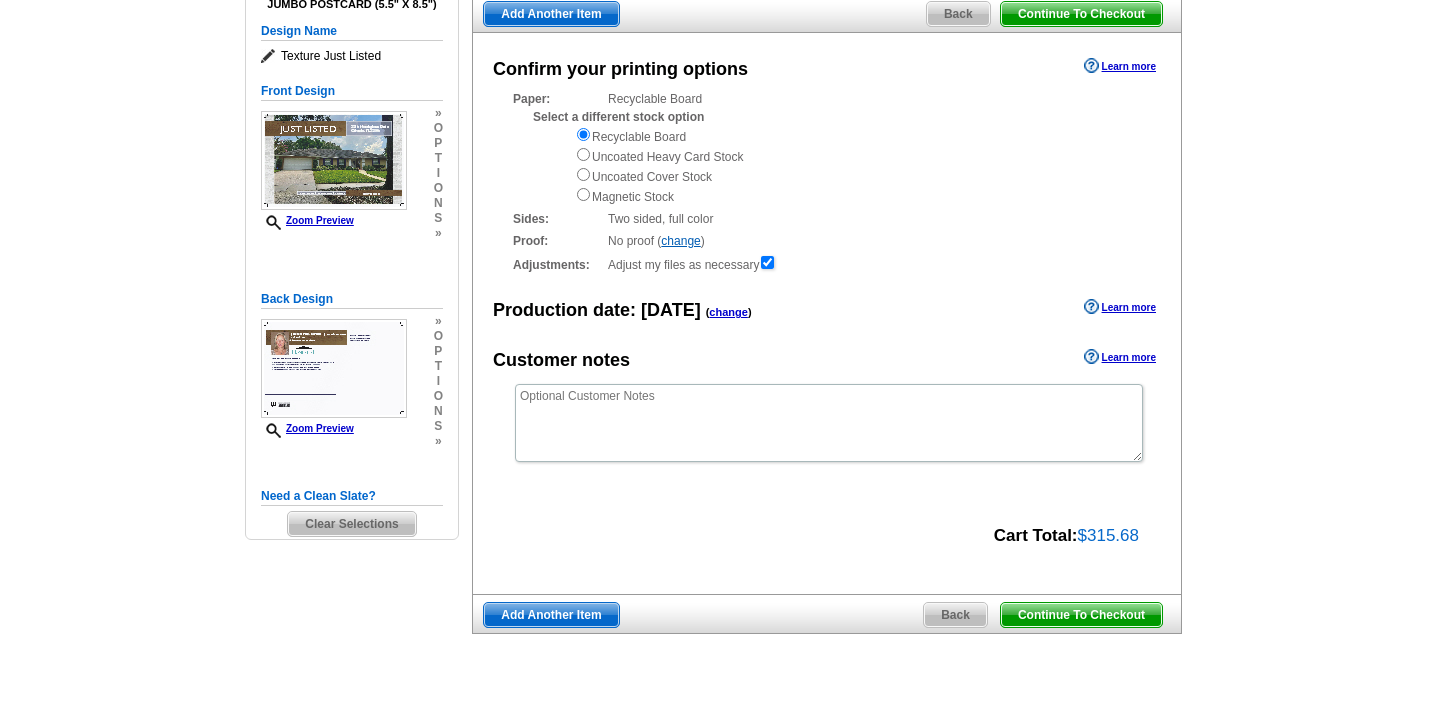 click on "Continue To Checkout" at bounding box center (1081, 615) 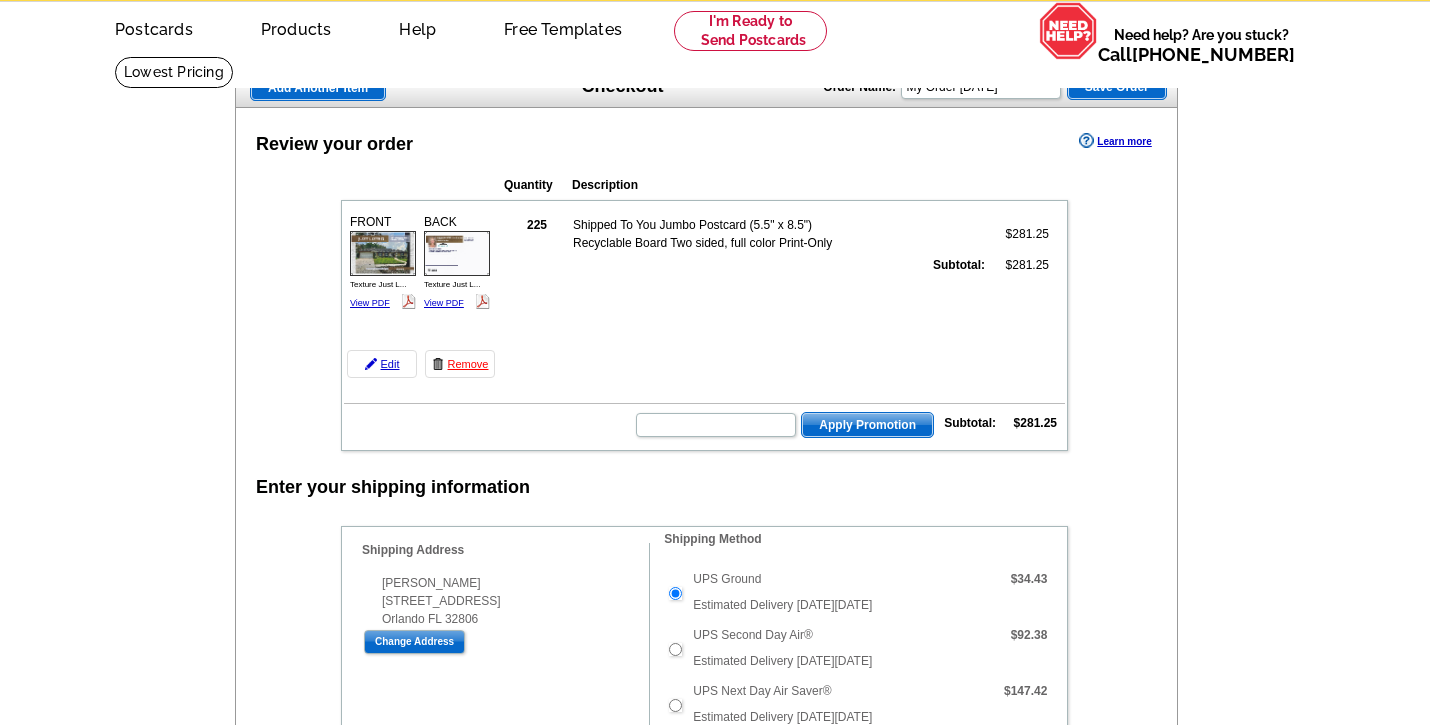 scroll, scrollTop: 80, scrollLeft: 0, axis: vertical 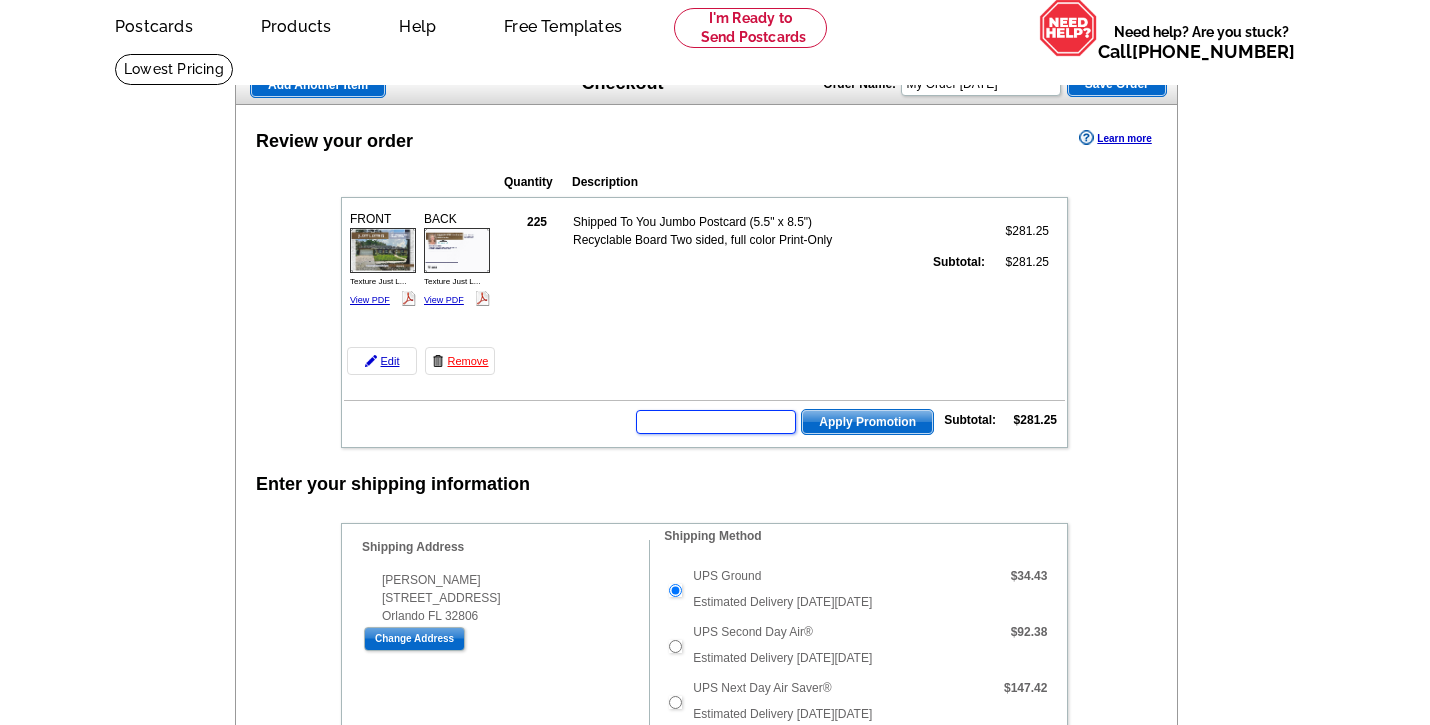 click at bounding box center [716, 422] 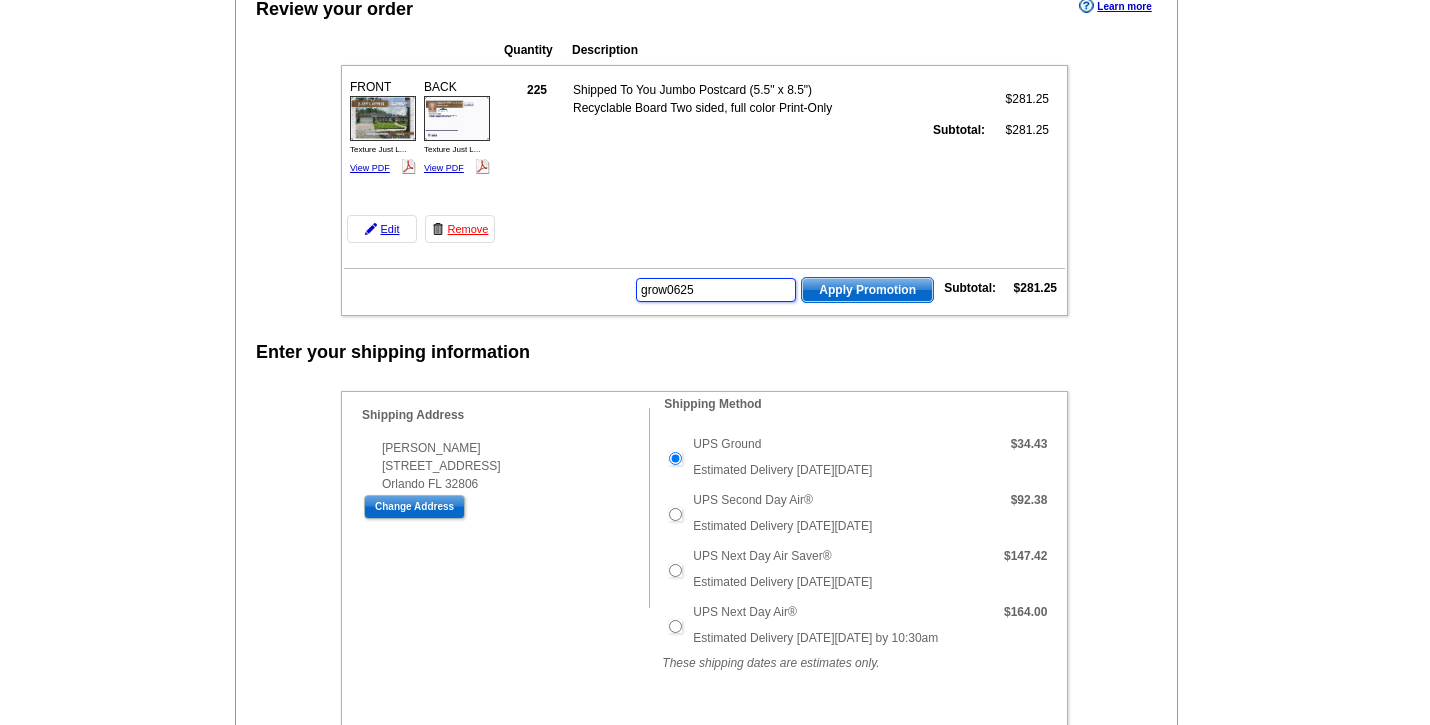scroll, scrollTop: 215, scrollLeft: 0, axis: vertical 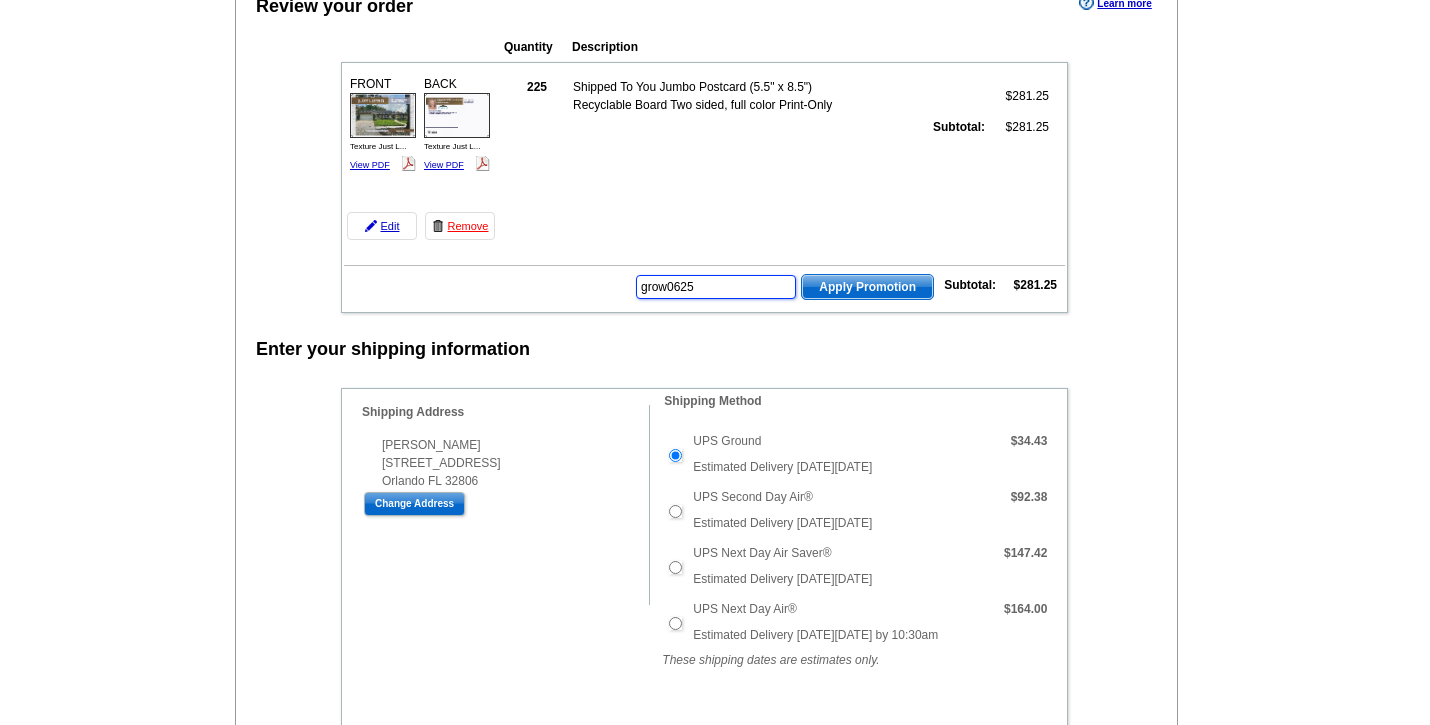 type on "grow0625" 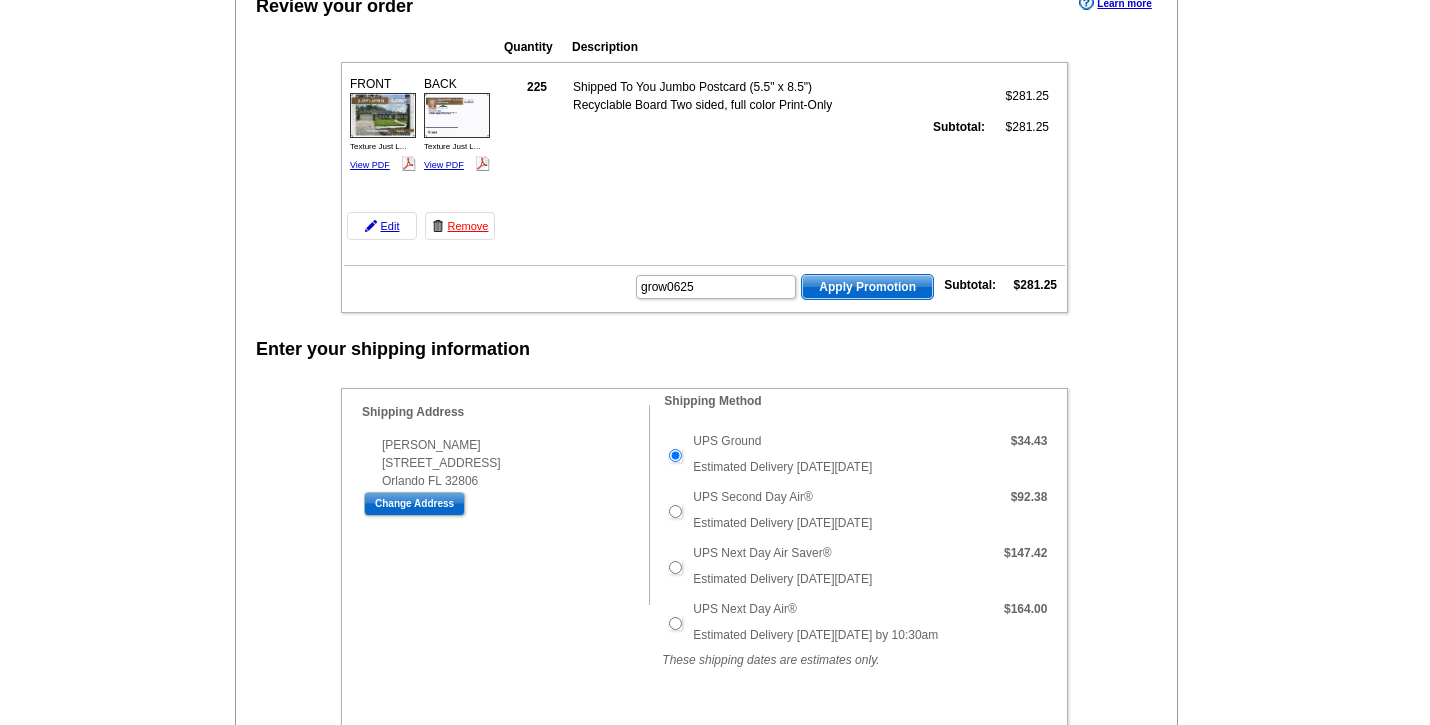 click on "Apply Promotion" at bounding box center [867, 287] 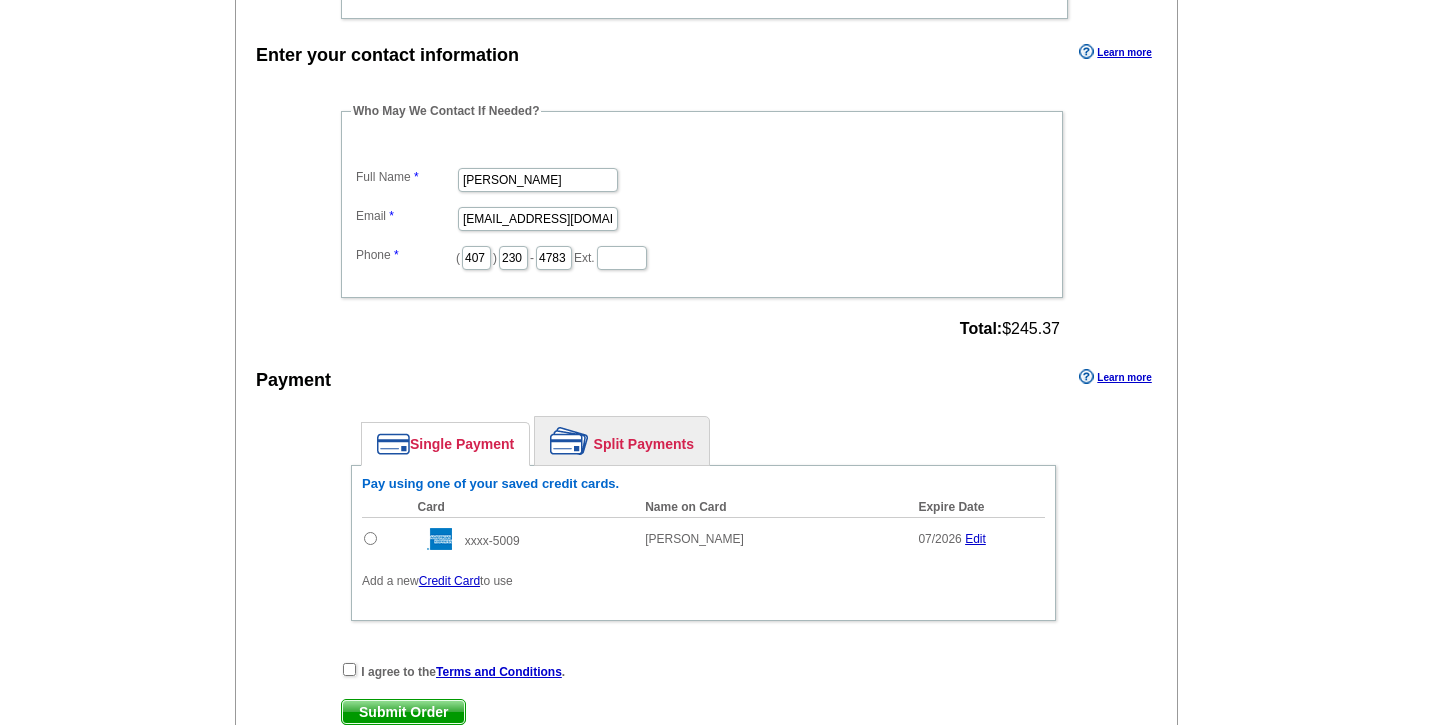 scroll, scrollTop: 986, scrollLeft: 0, axis: vertical 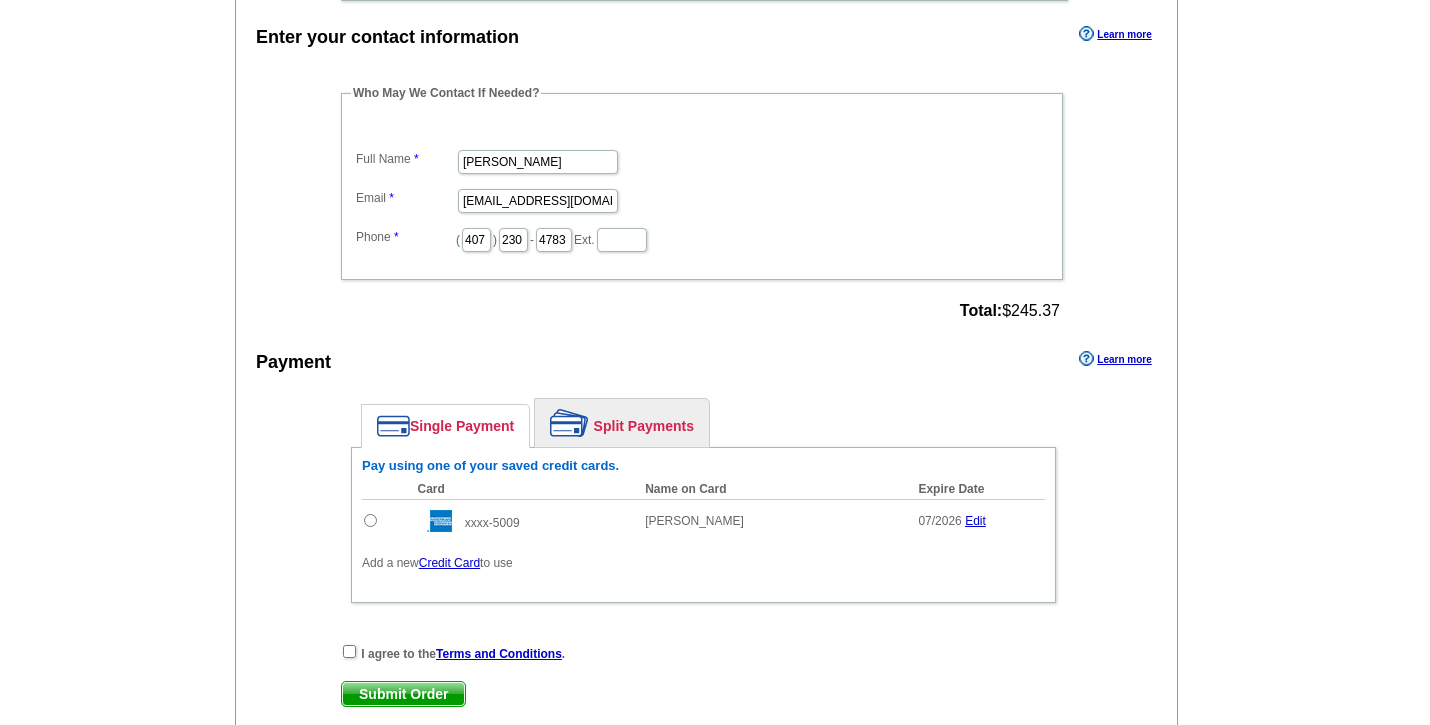 click at bounding box center (370, 520) 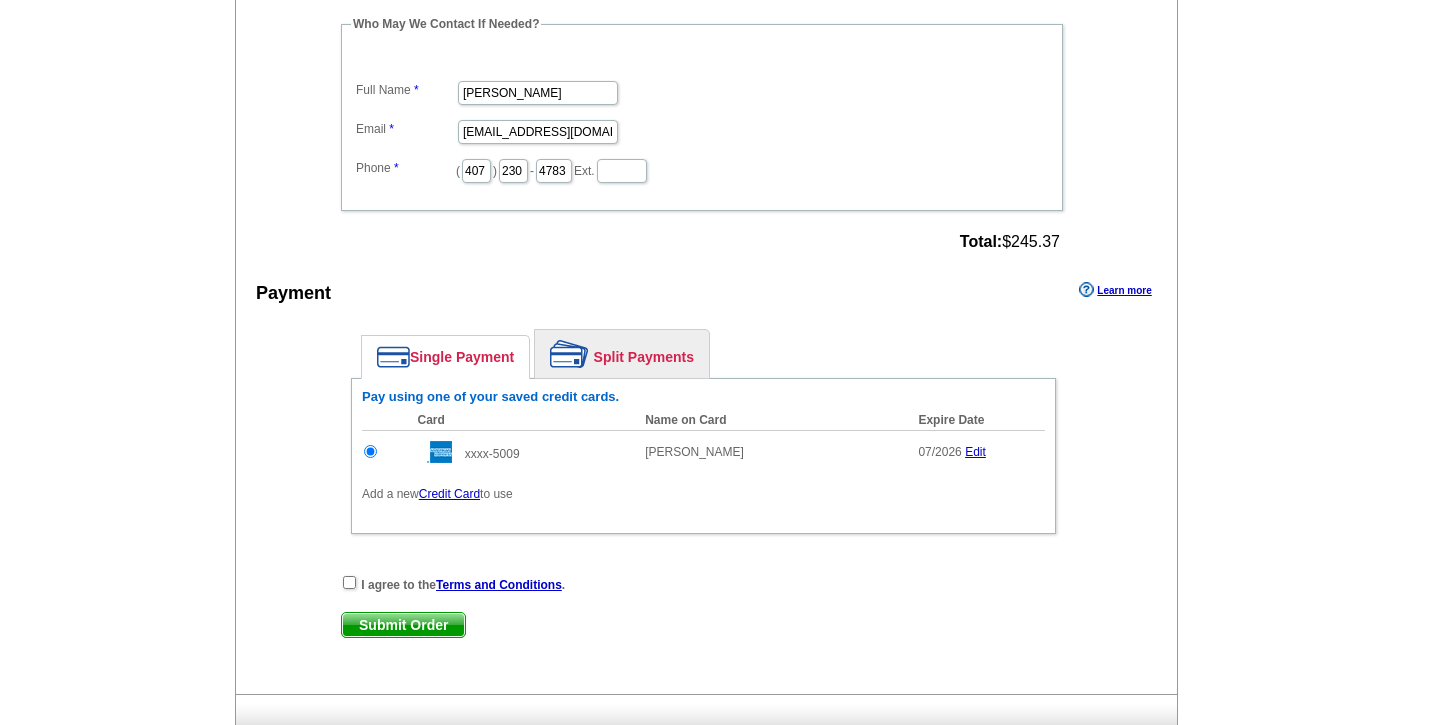 scroll, scrollTop: 1065, scrollLeft: 0, axis: vertical 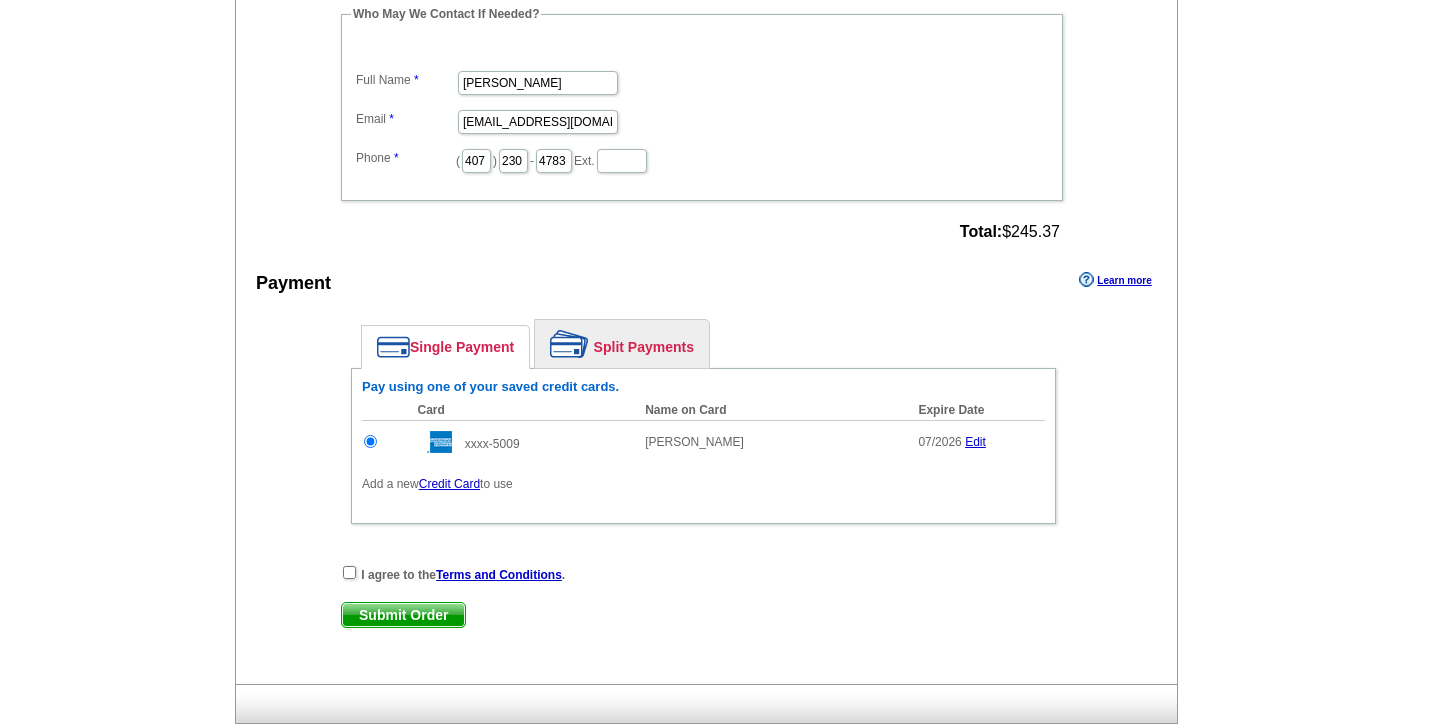 click at bounding box center (349, 572) 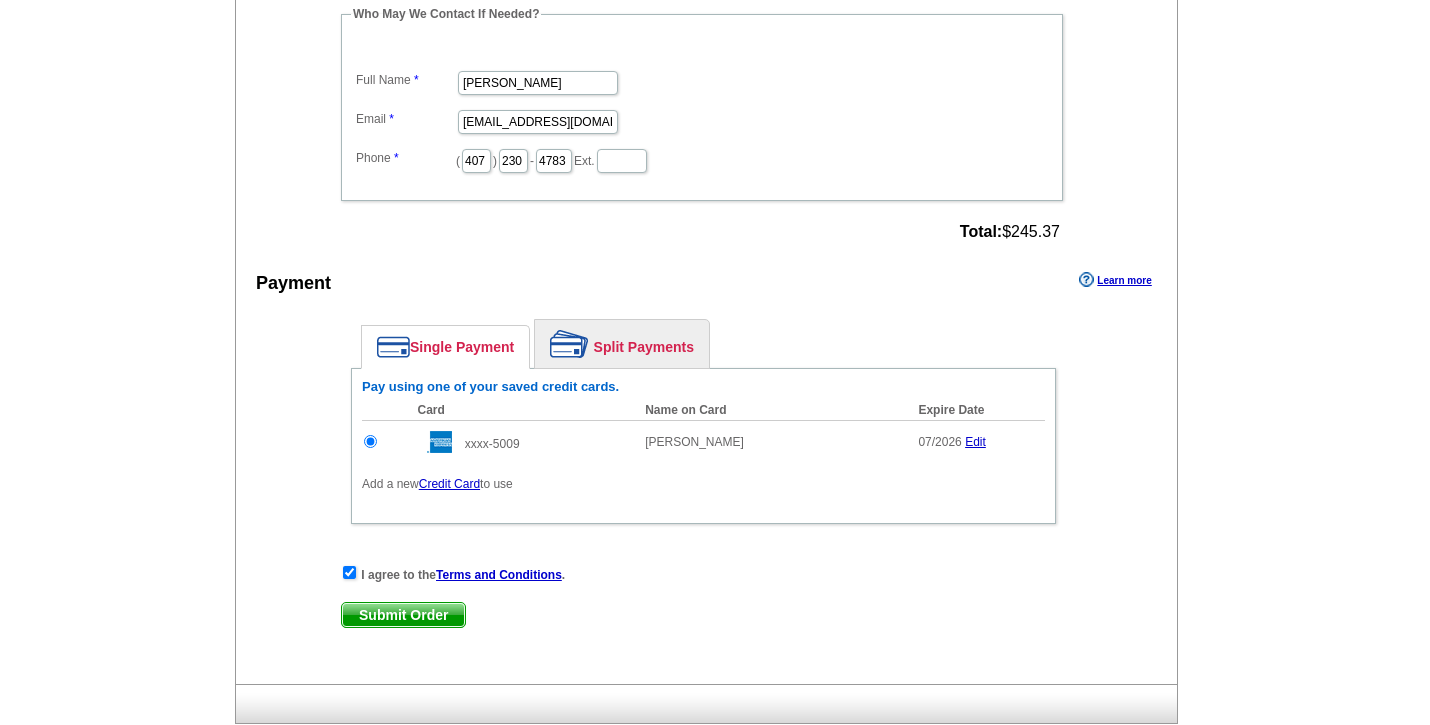 click on "Submit Order" at bounding box center (403, 615) 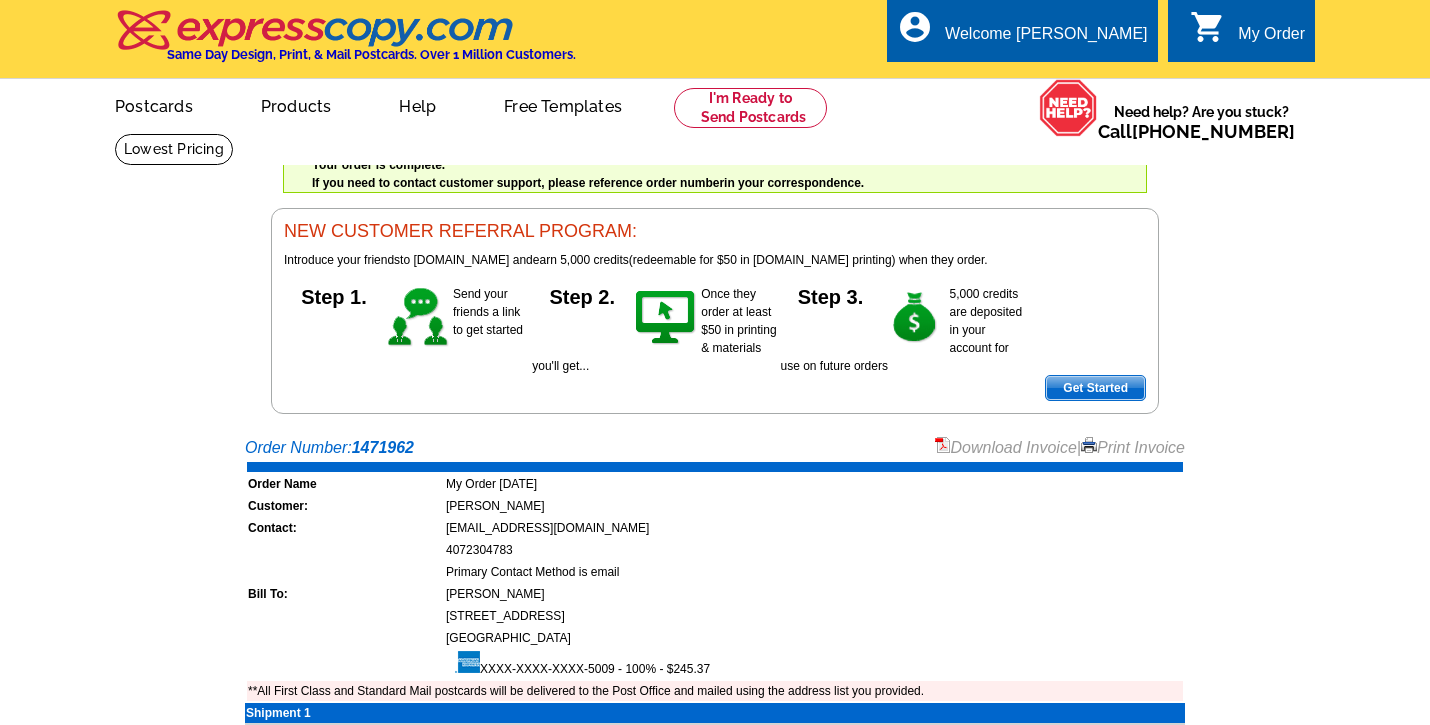 scroll, scrollTop: 0, scrollLeft: 0, axis: both 